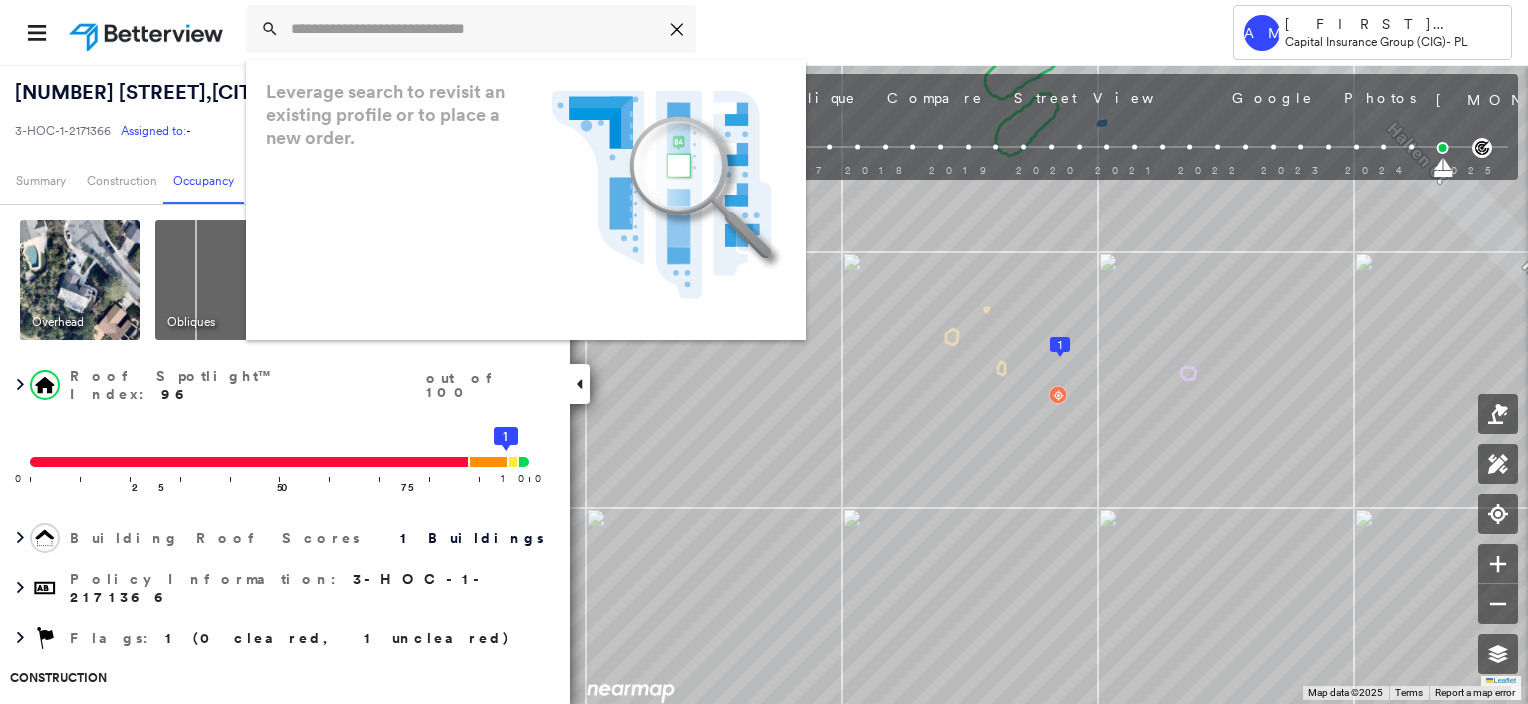 scroll, scrollTop: 0, scrollLeft: 0, axis: both 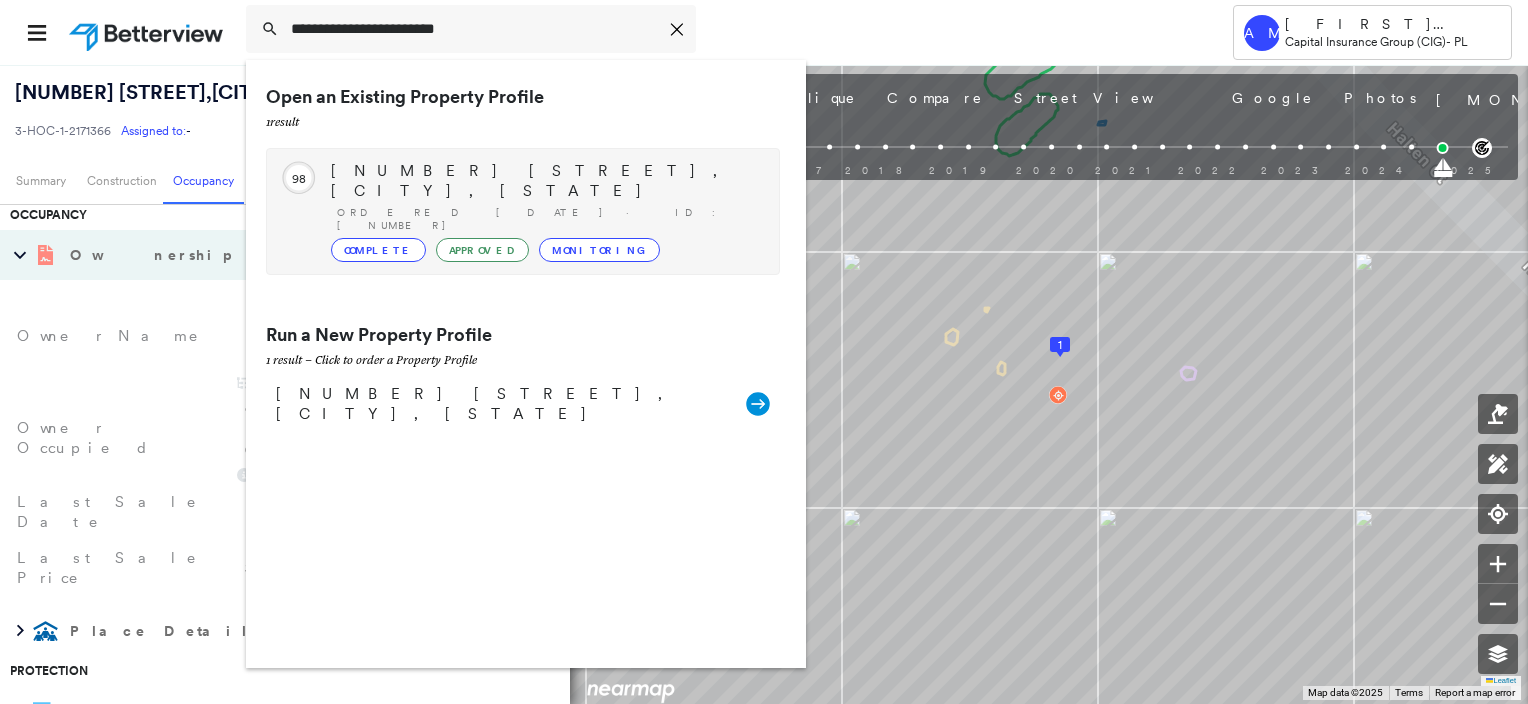 type on "**********" 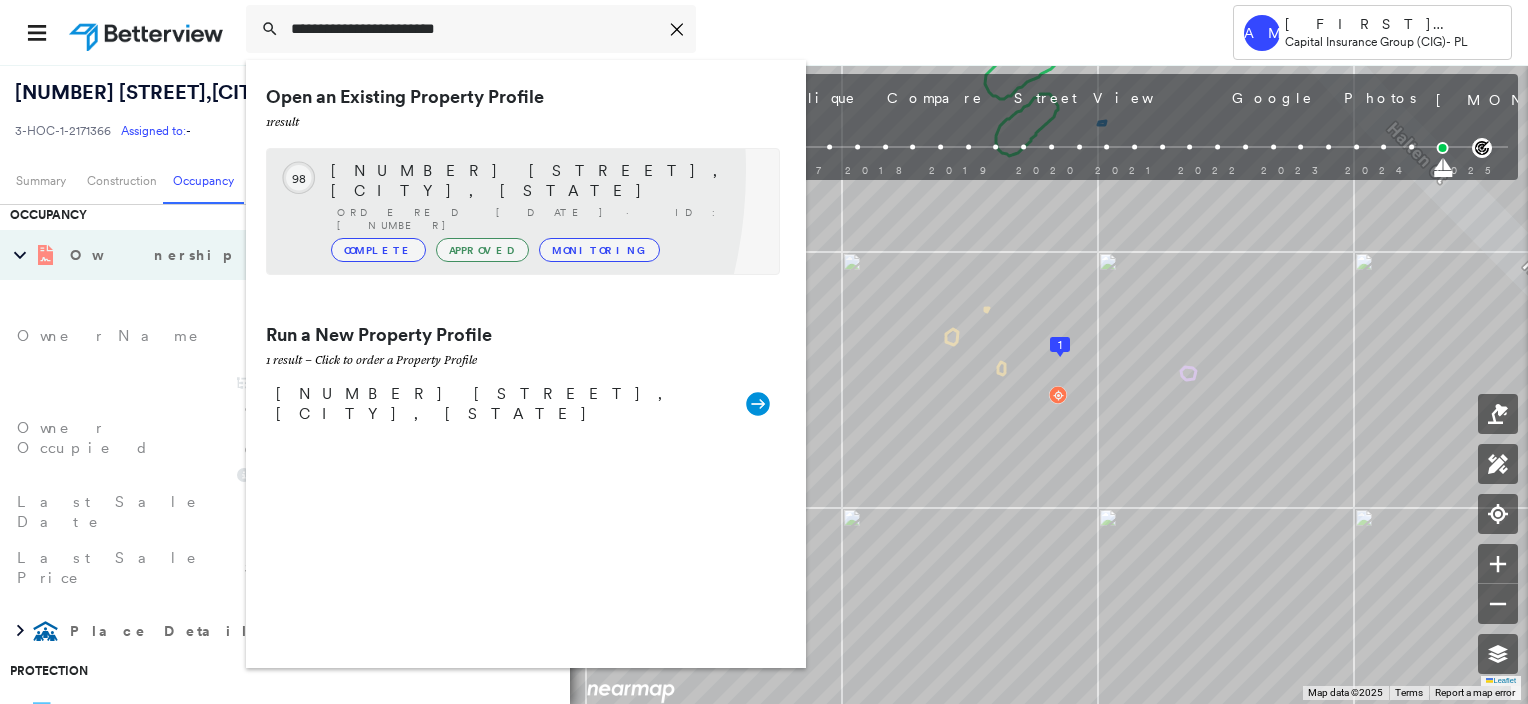 click 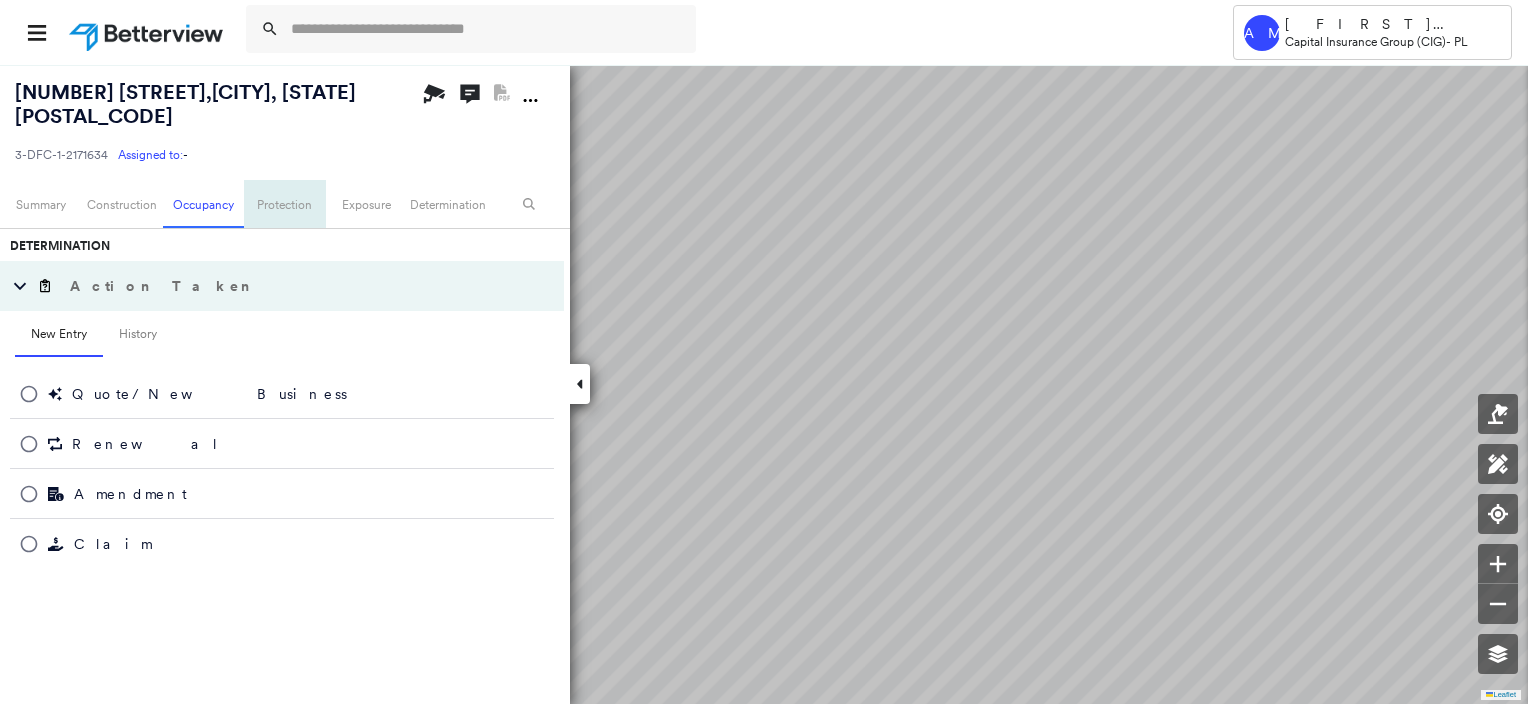 scroll, scrollTop: 291, scrollLeft: 0, axis: vertical 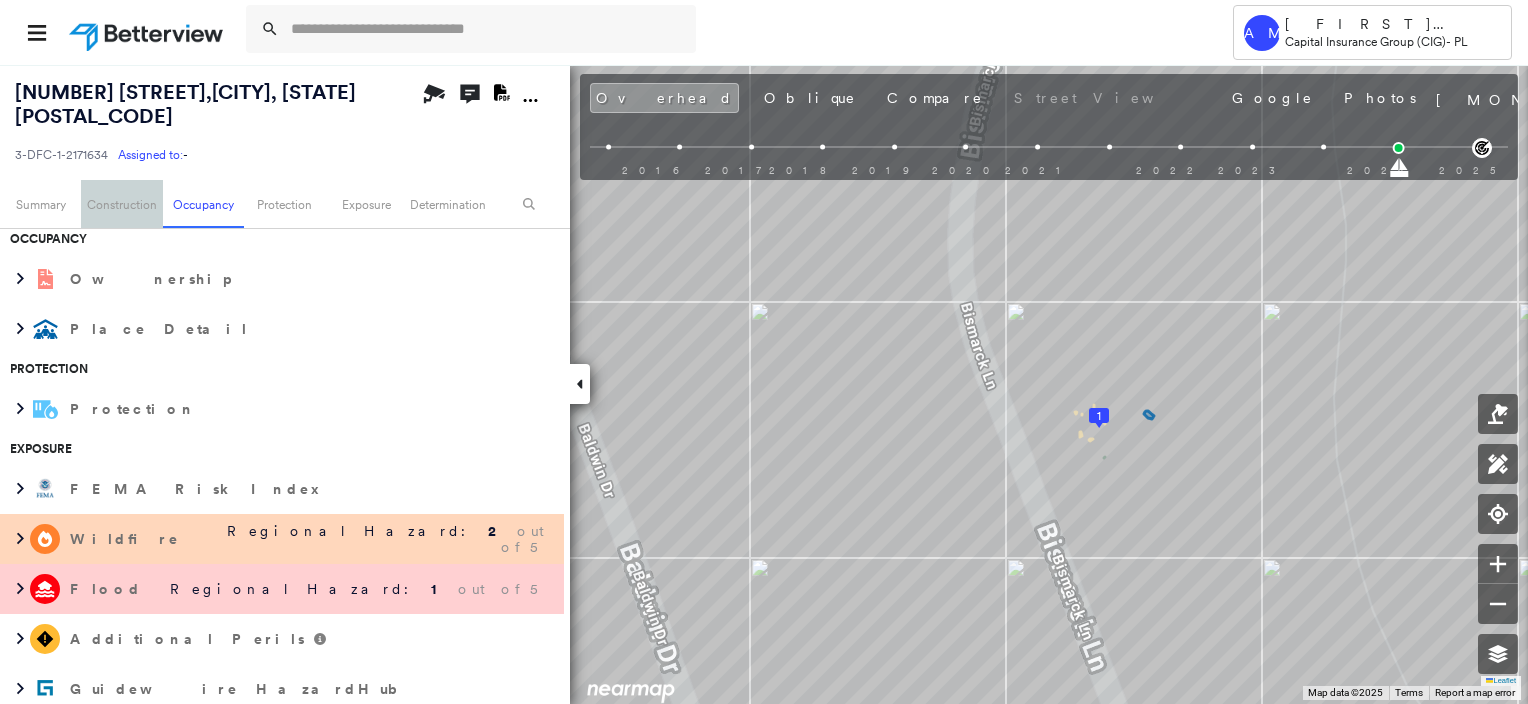 click on "Construction" at bounding box center (121, 204) 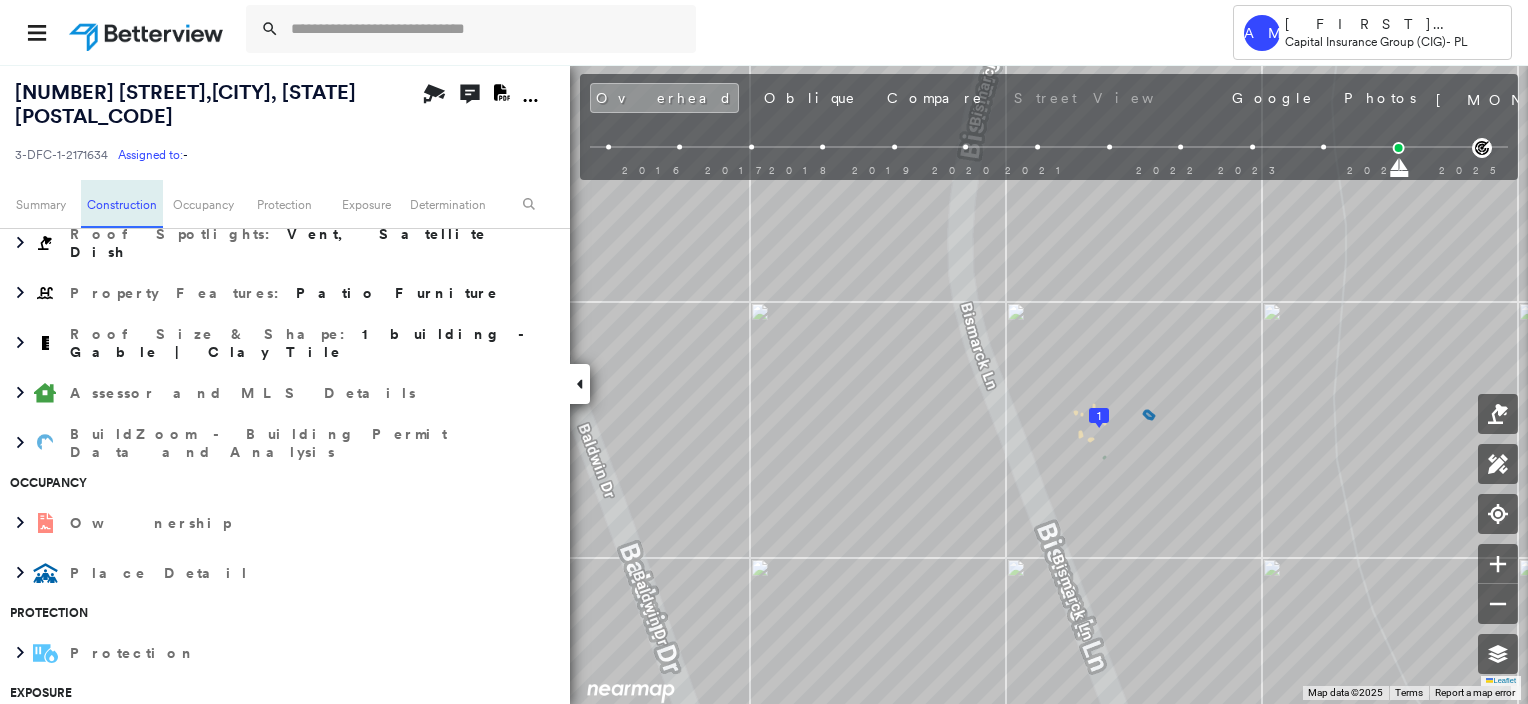 scroll, scrollTop: 463, scrollLeft: 0, axis: vertical 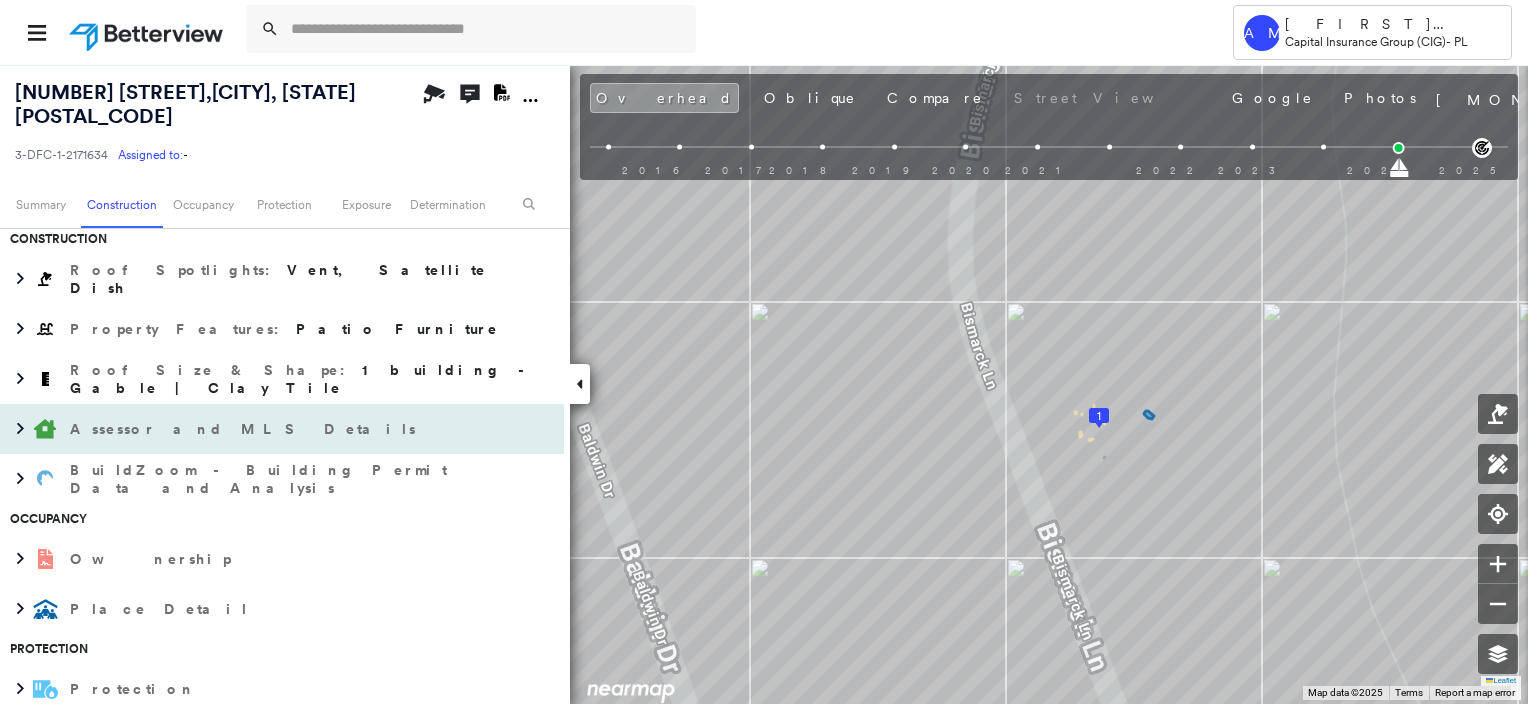 click on "Assessor and MLS Details" at bounding box center (245, 429) 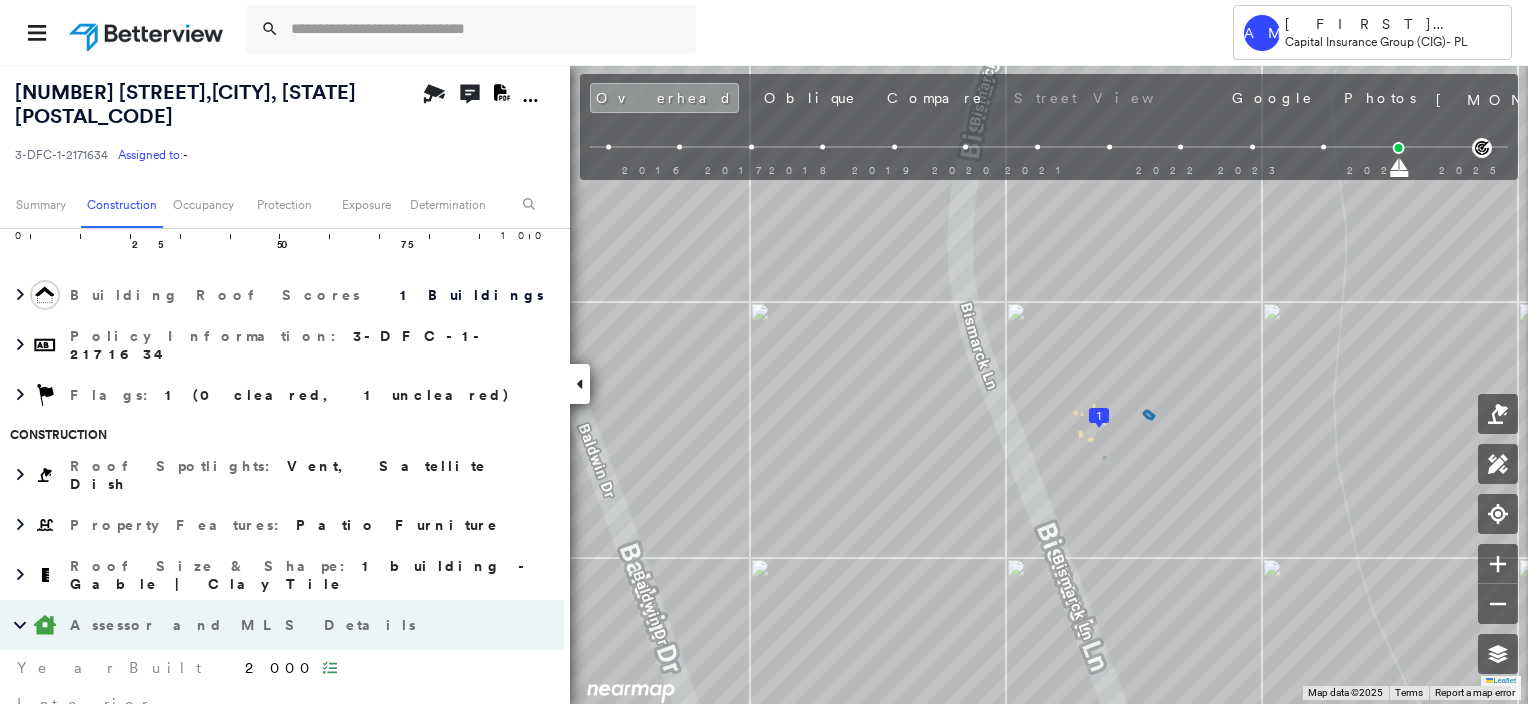 scroll, scrollTop: 263, scrollLeft: 0, axis: vertical 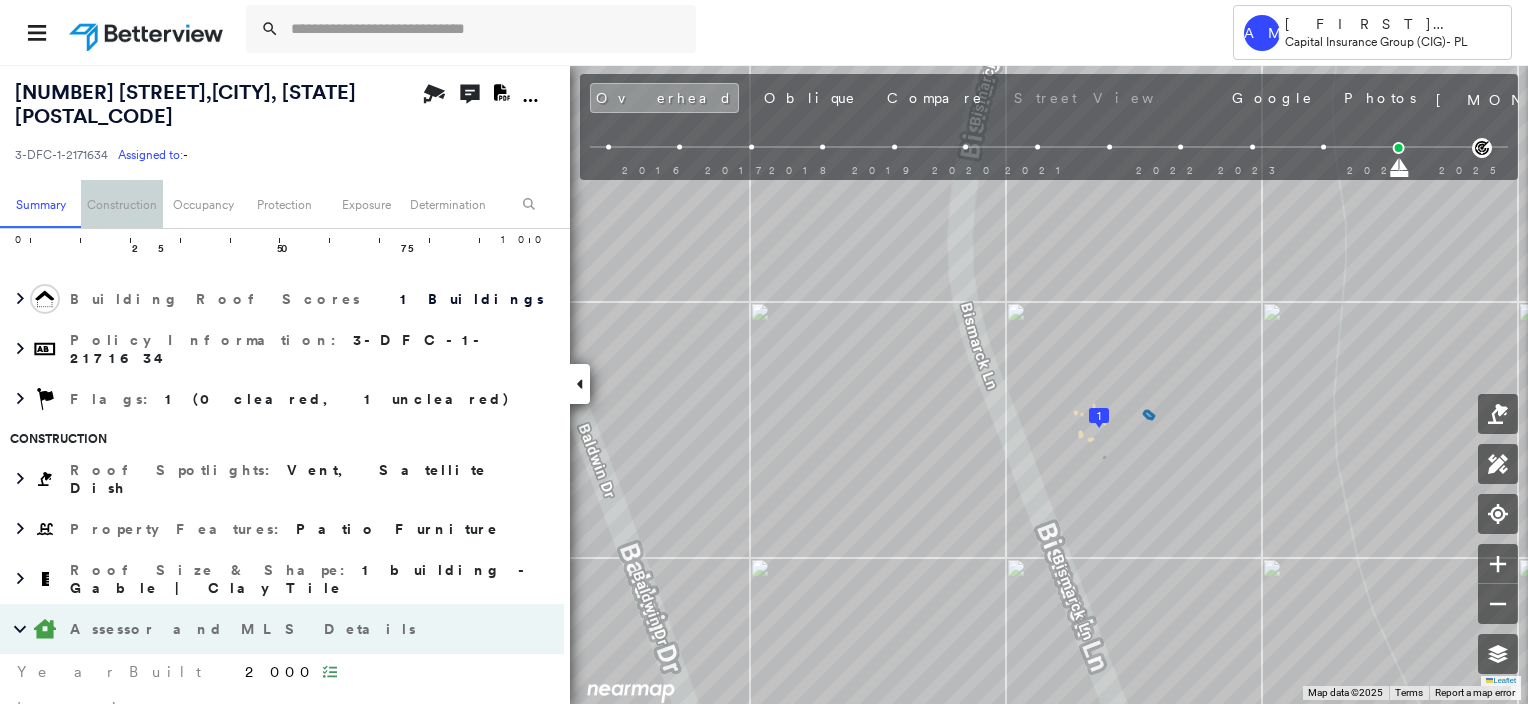 click on "Construction" at bounding box center (121, 204) 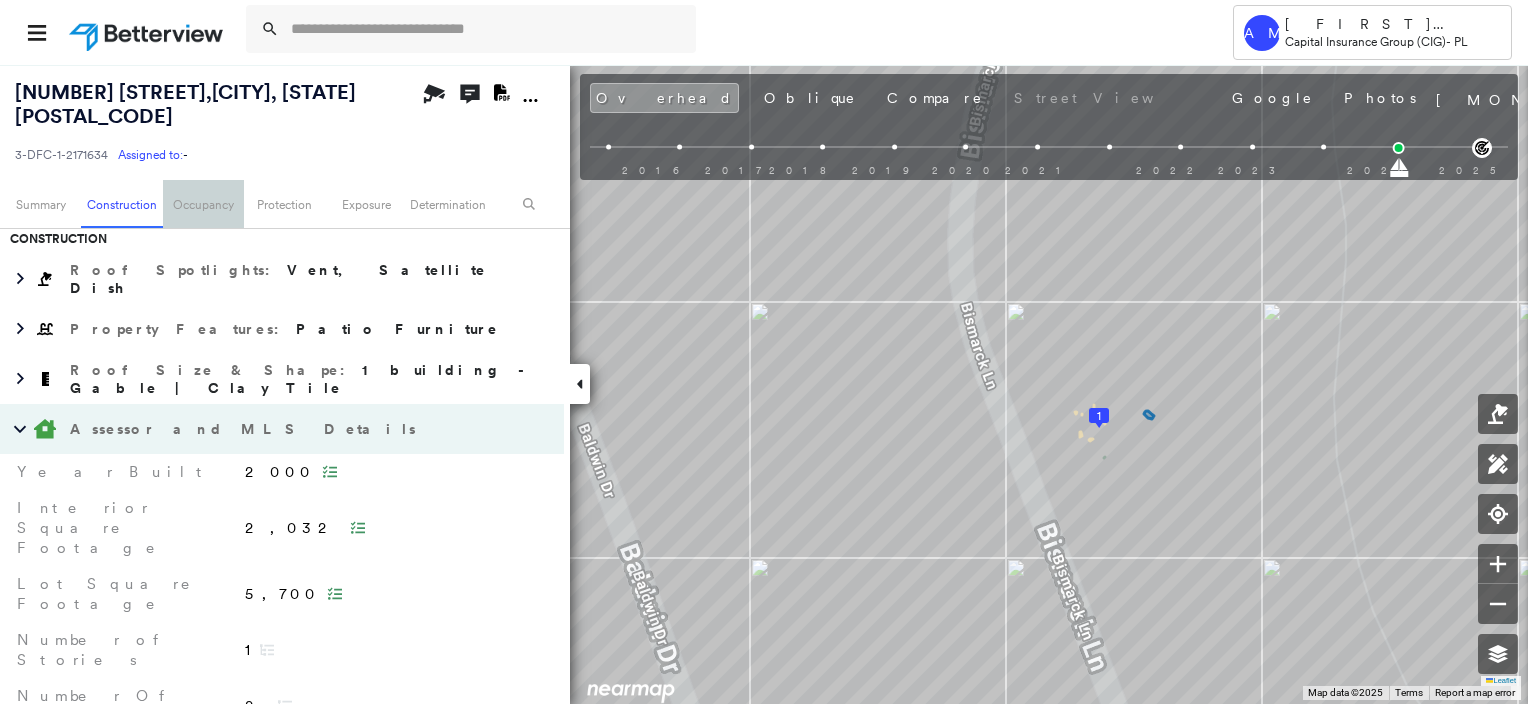 click on "Occupancy" at bounding box center [203, 204] 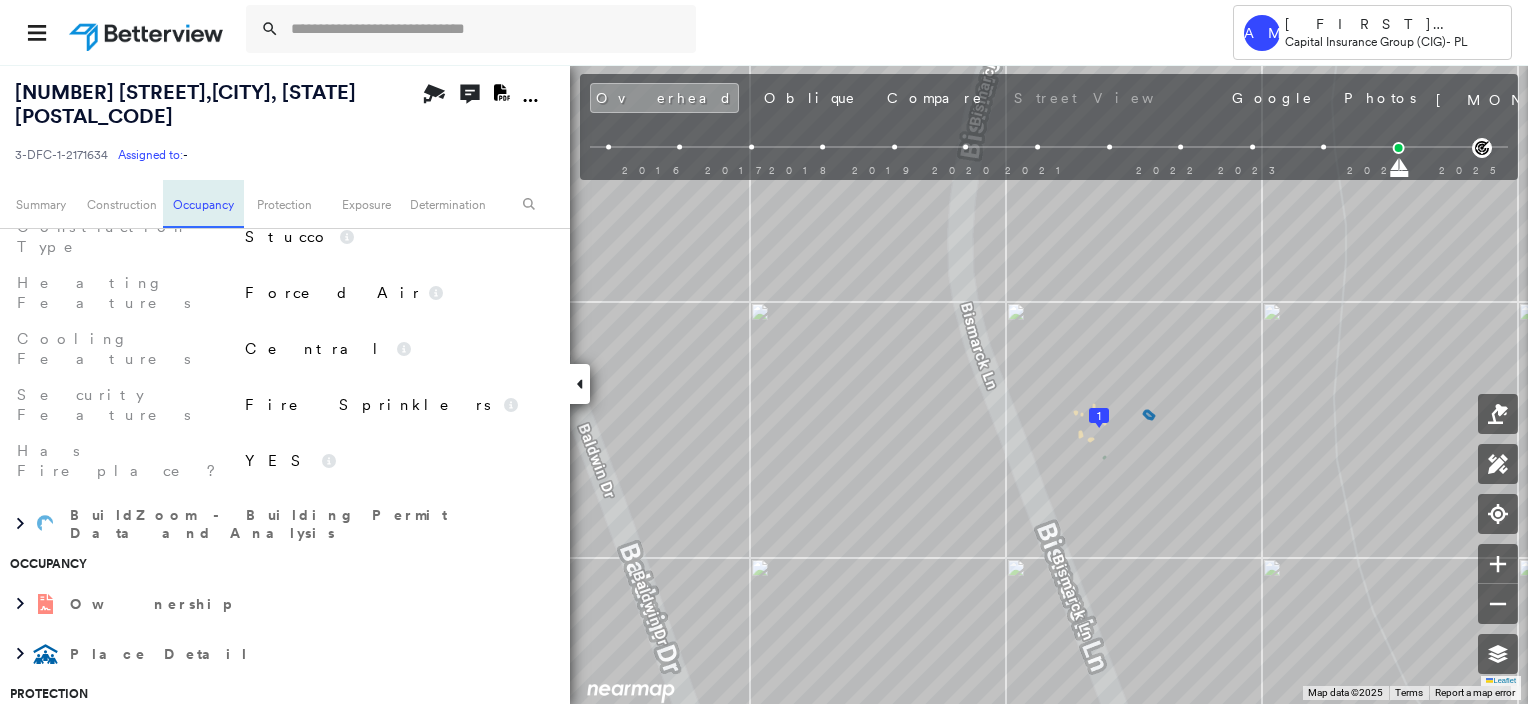 scroll, scrollTop: 1256, scrollLeft: 0, axis: vertical 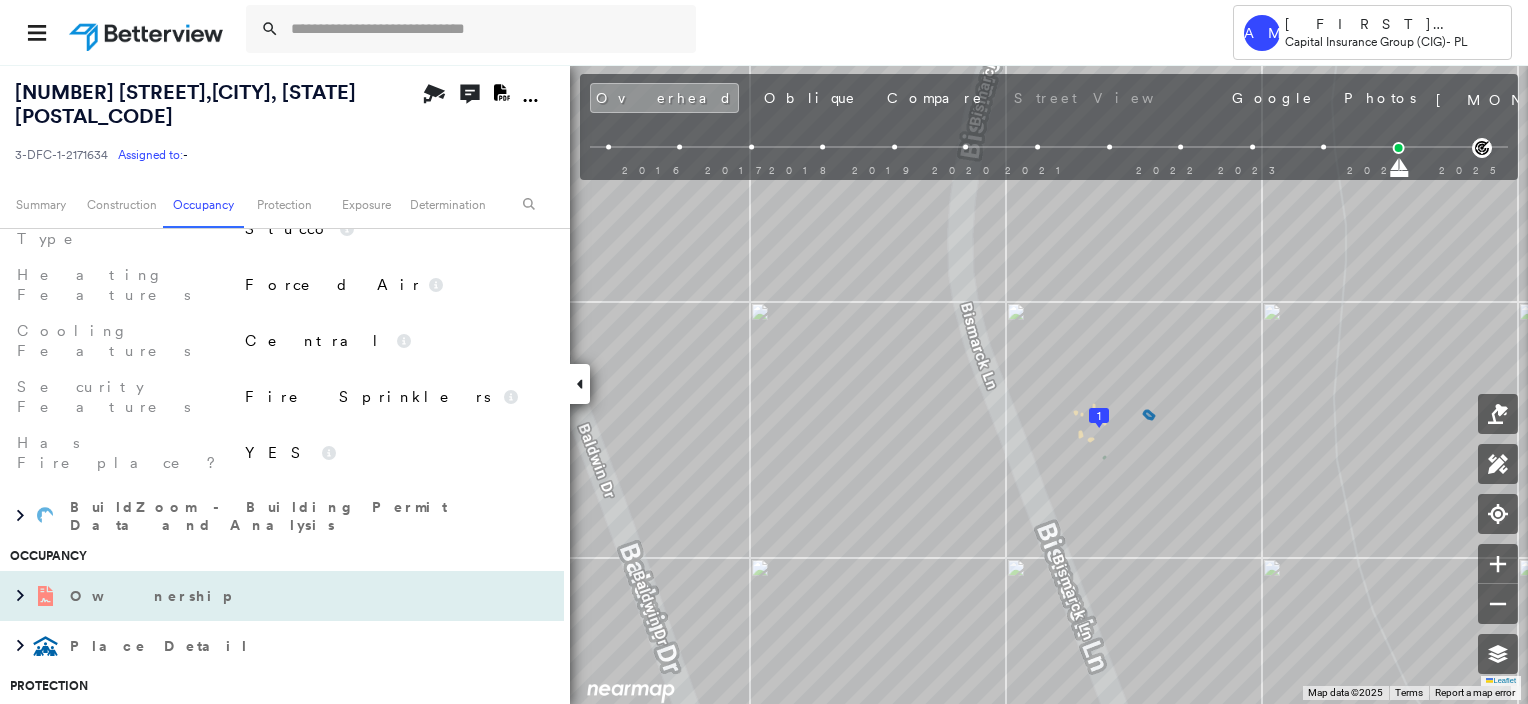 click on "Ownership" at bounding box center (152, 596) 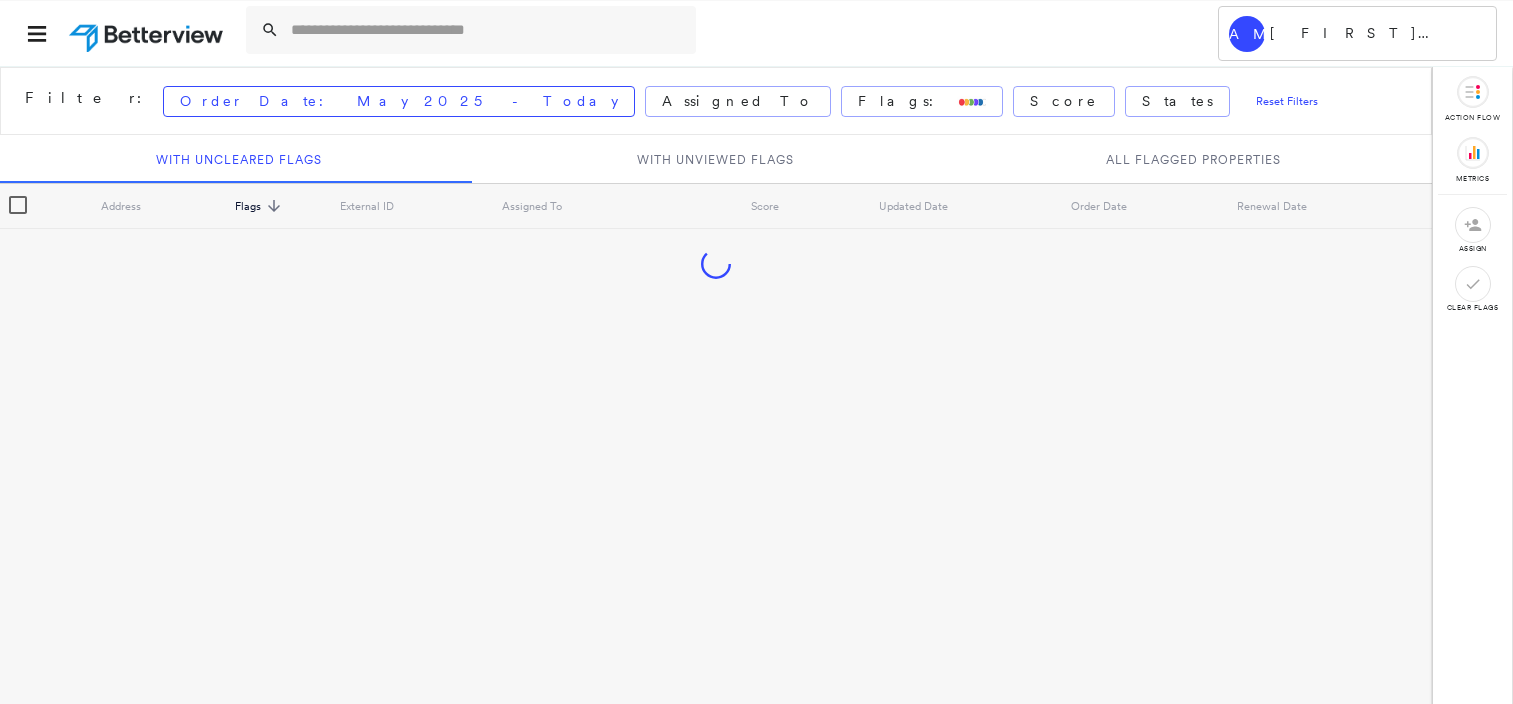 scroll, scrollTop: 0, scrollLeft: 0, axis: both 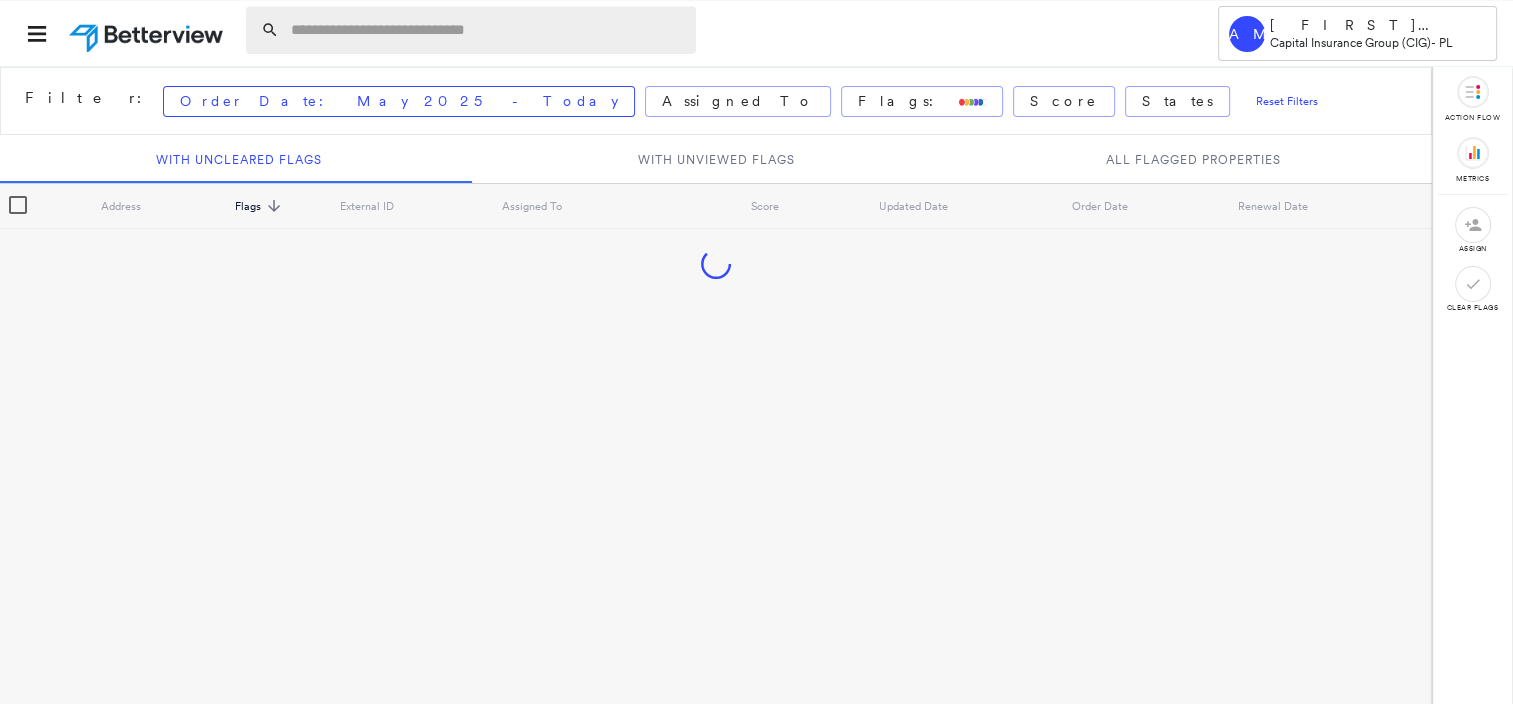 click at bounding box center [487, 30] 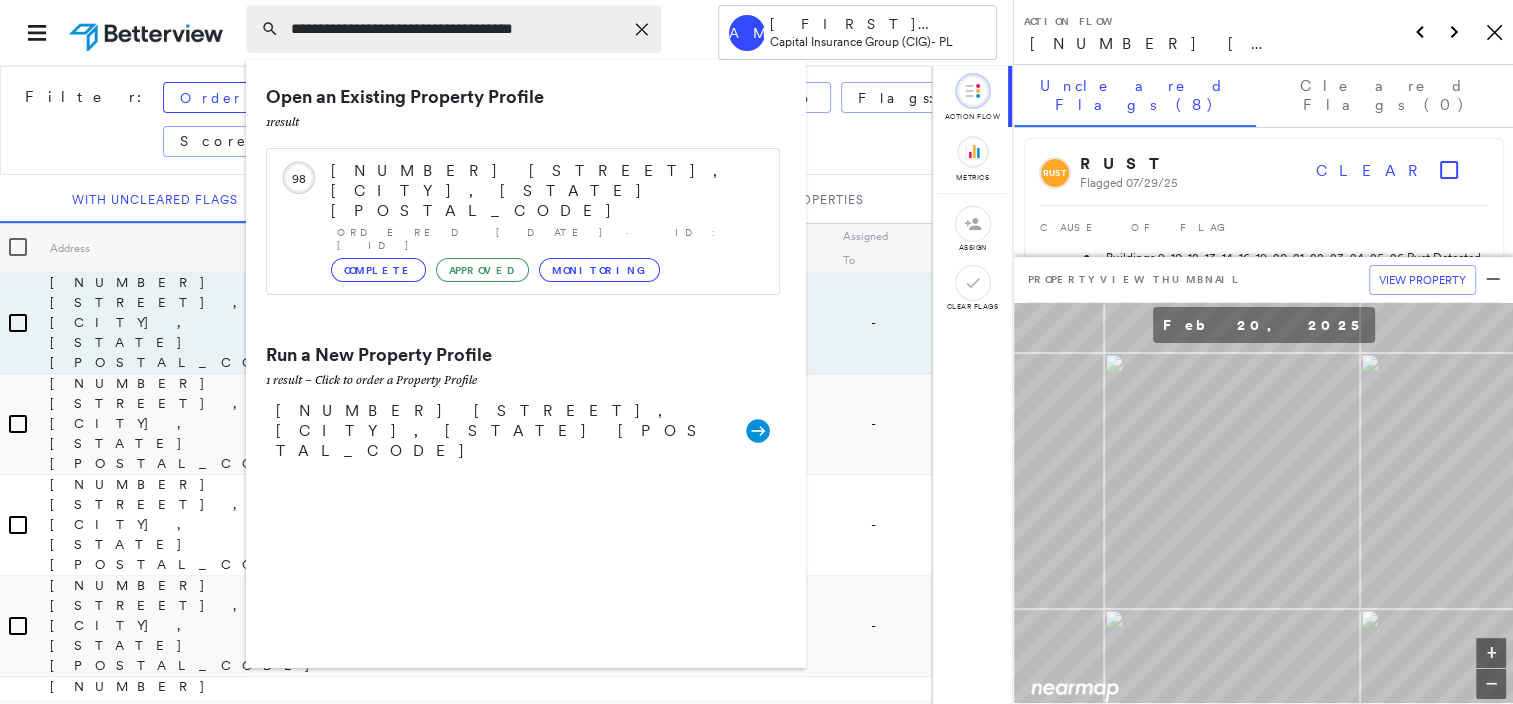 type on "**********" 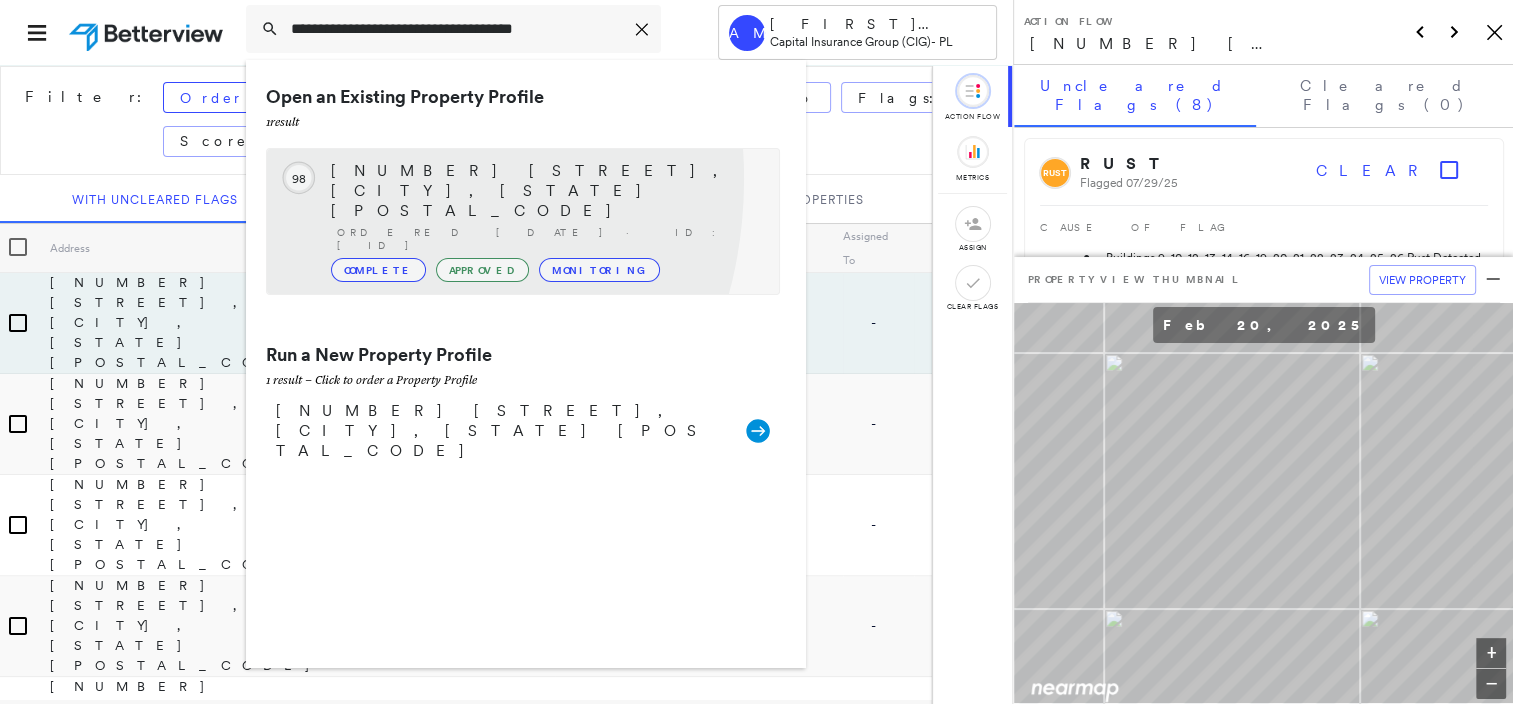 click on "98" 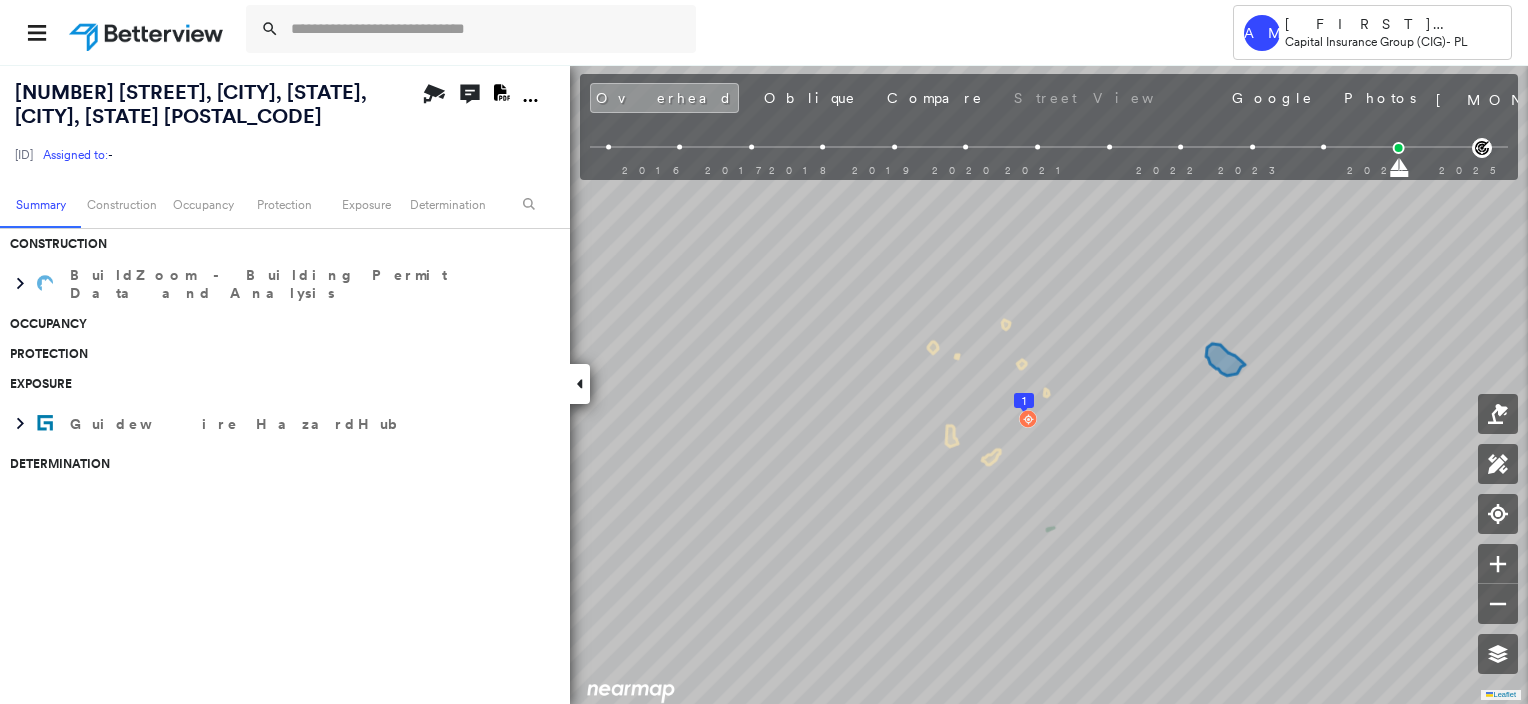 scroll, scrollTop: 0, scrollLeft: 0, axis: both 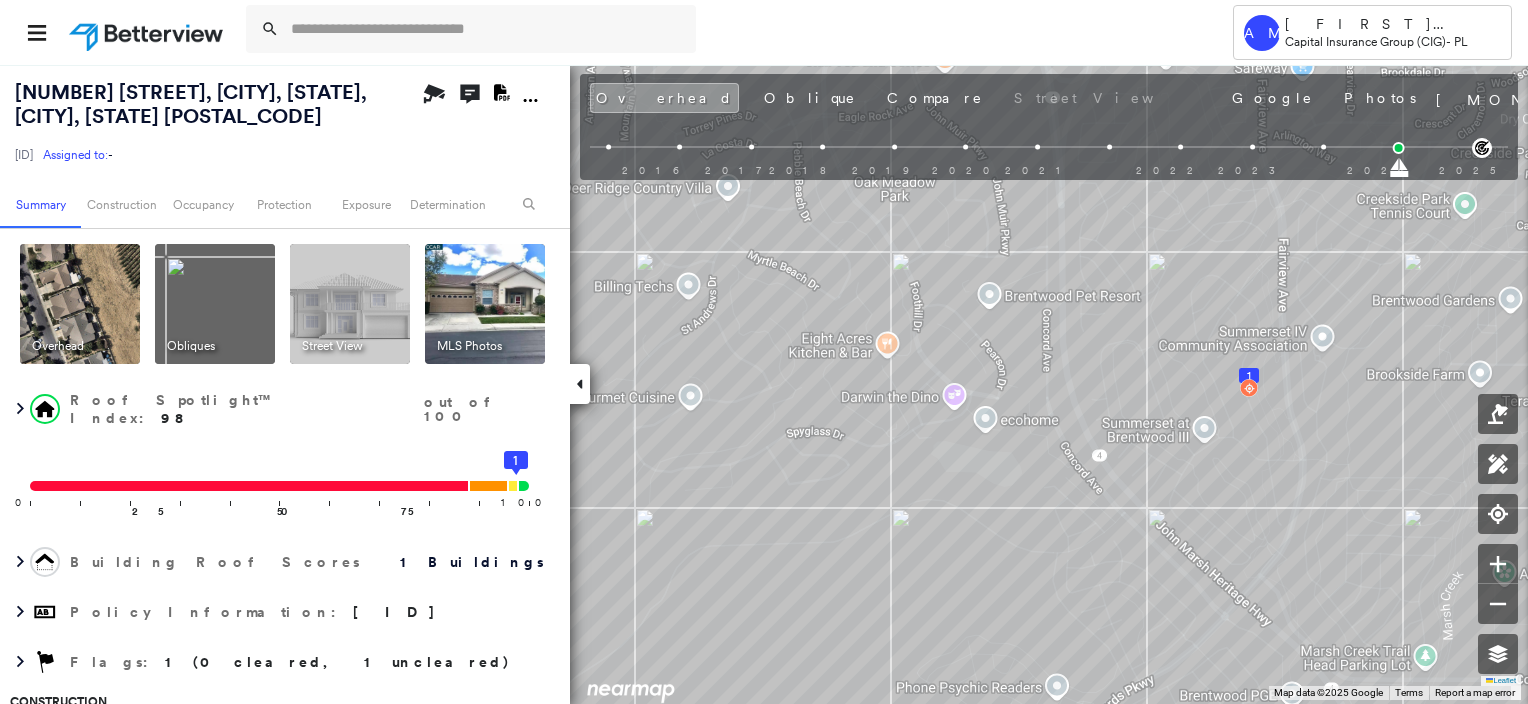 click at bounding box center (80, 304) 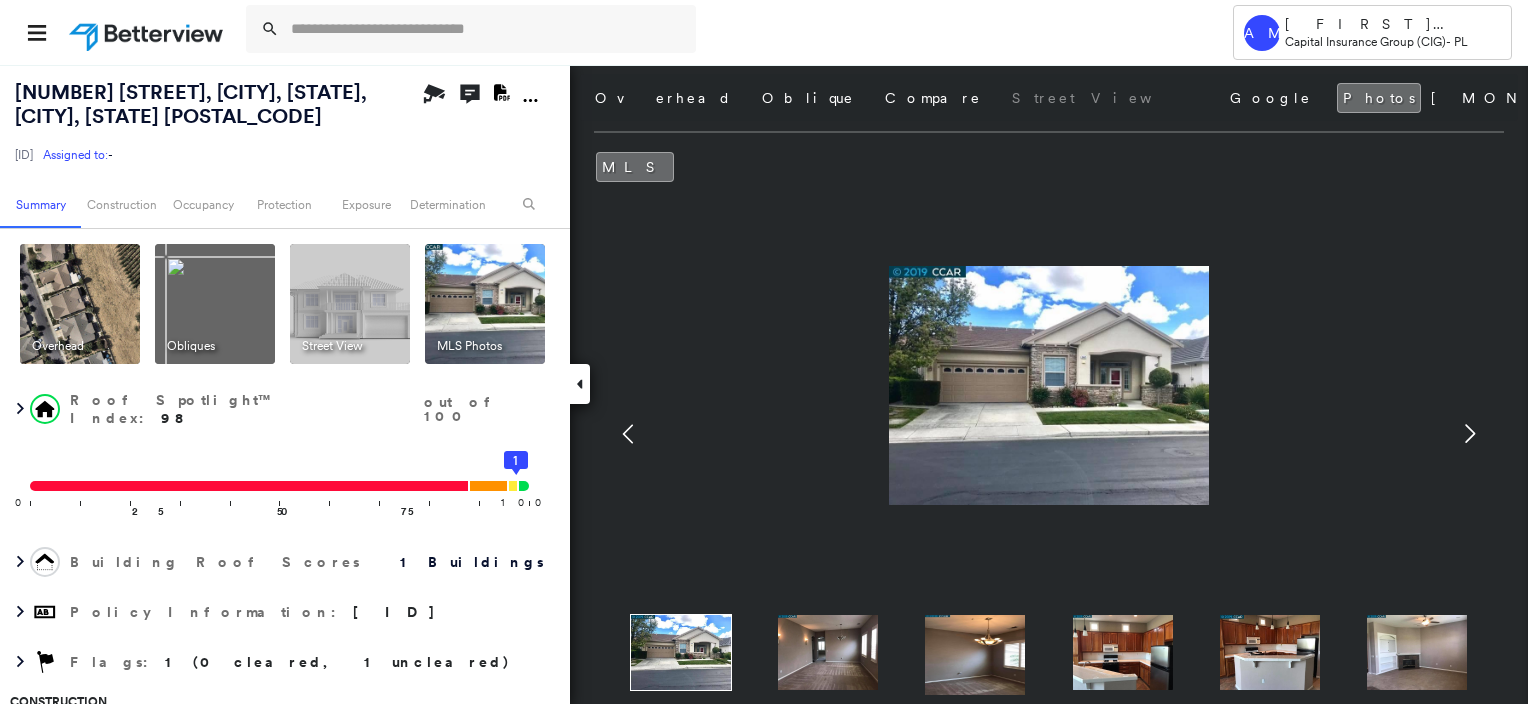 click at bounding box center (828, 652) 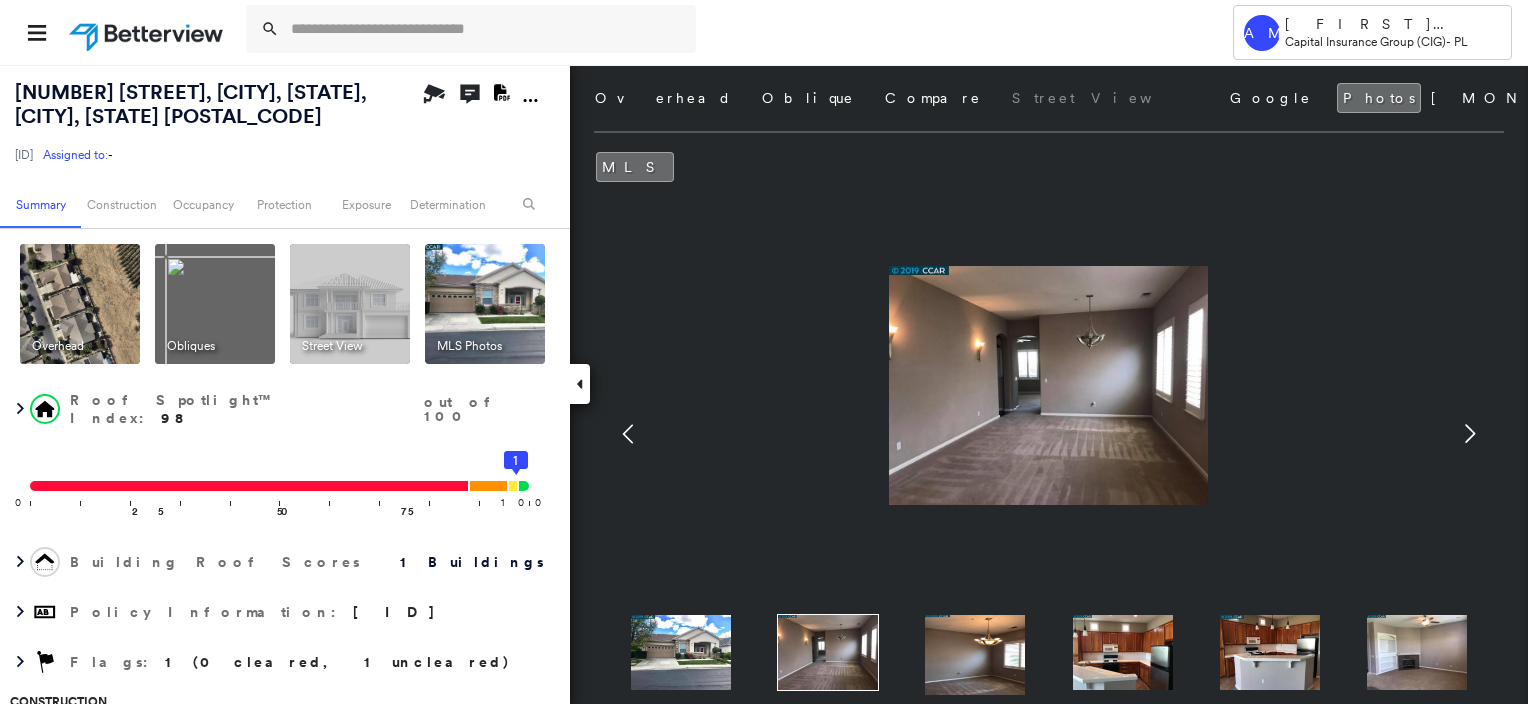 click at bounding box center [975, 655] 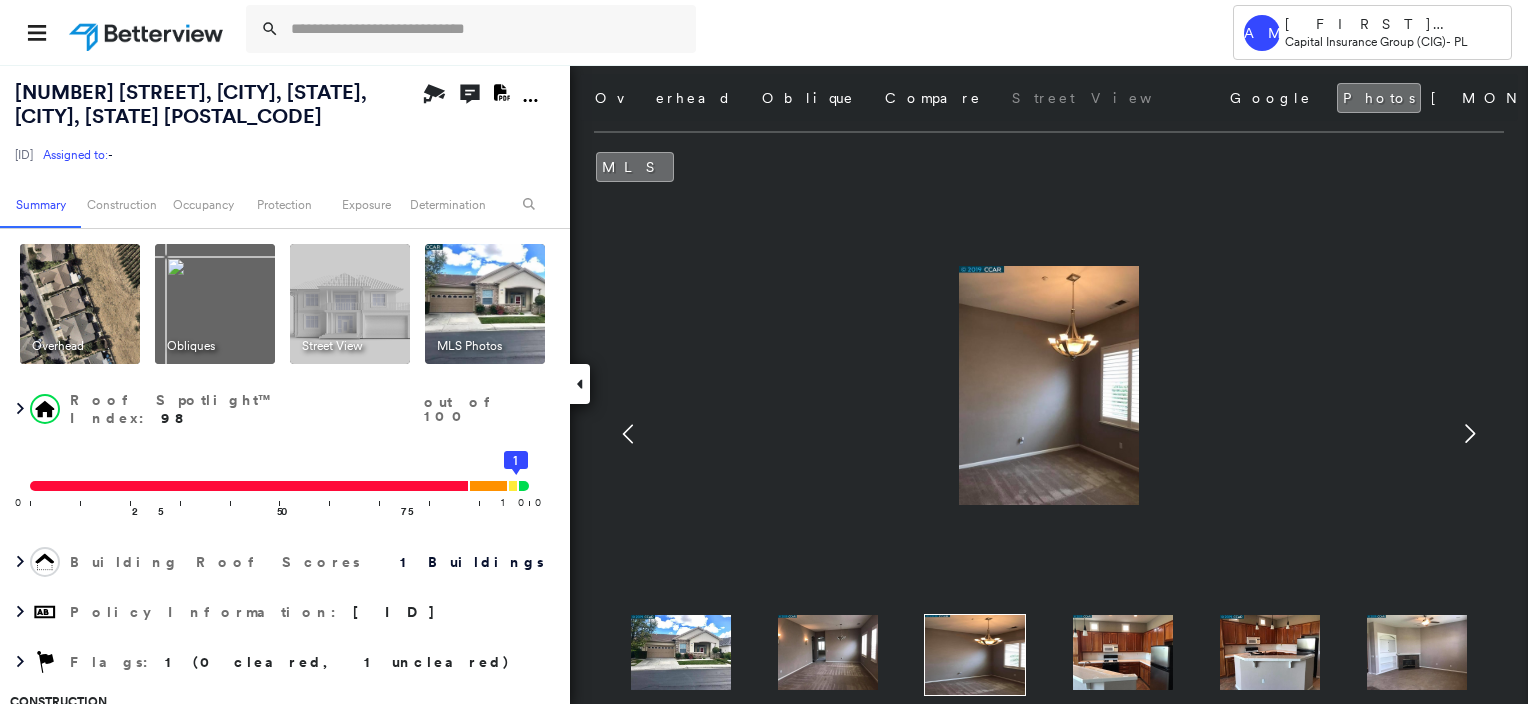 click at bounding box center [1123, 652] 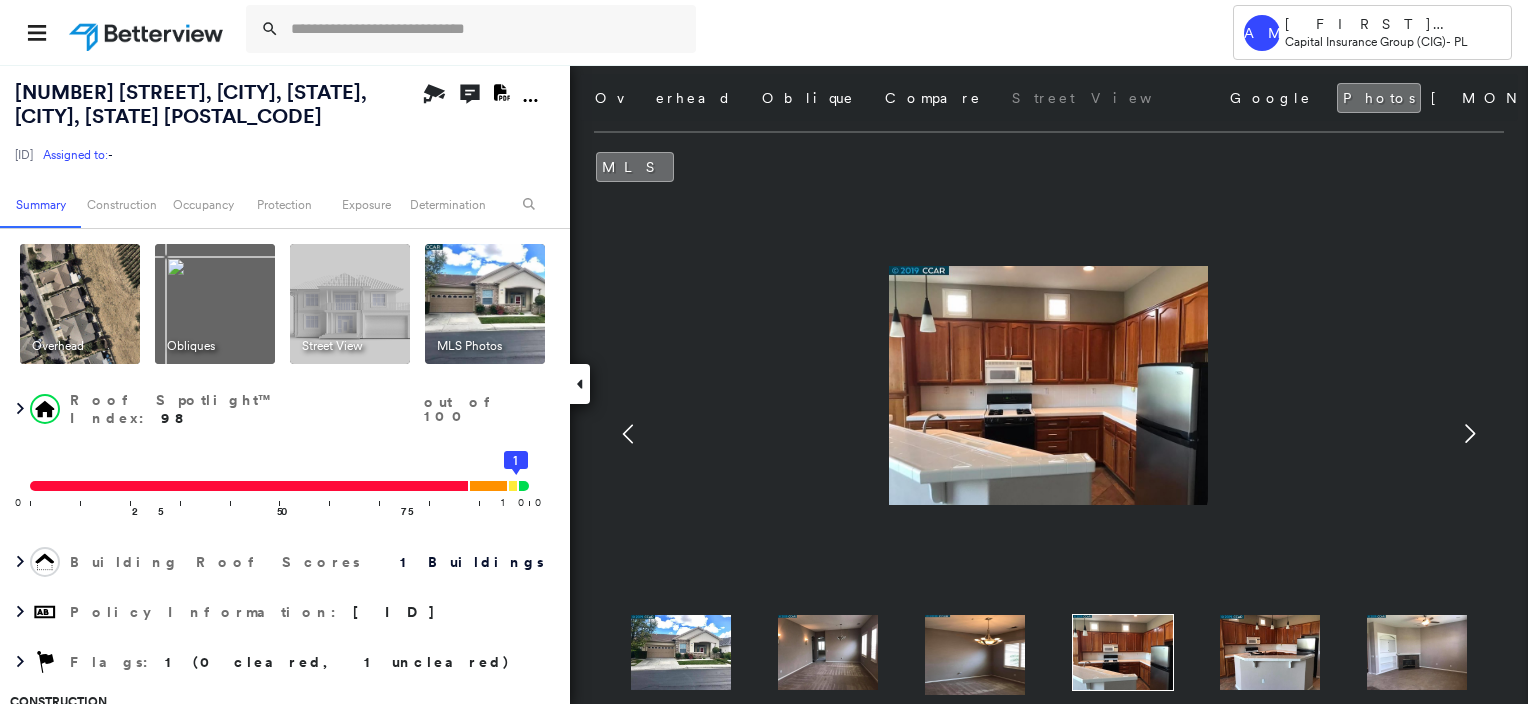 click at bounding box center [1270, 652] 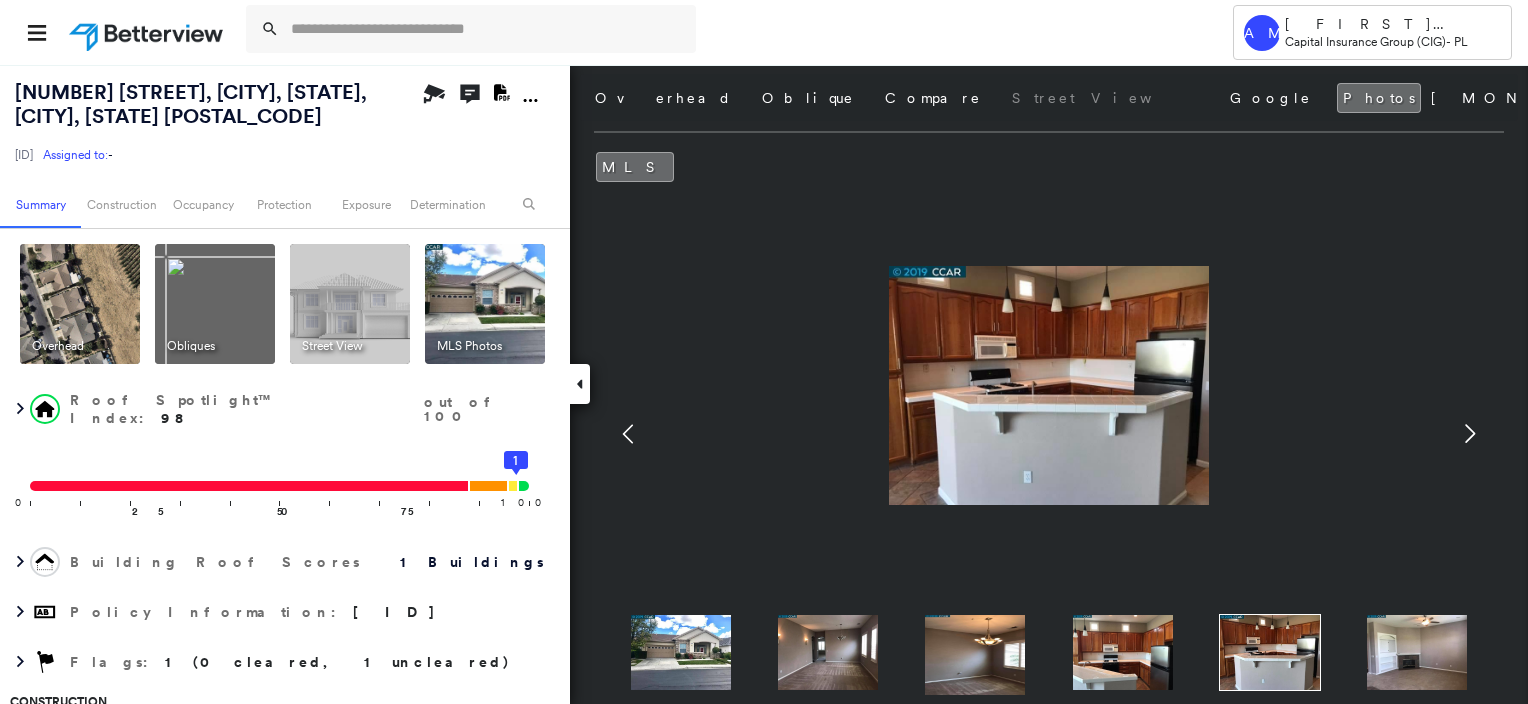 click at bounding box center [1417, 652] 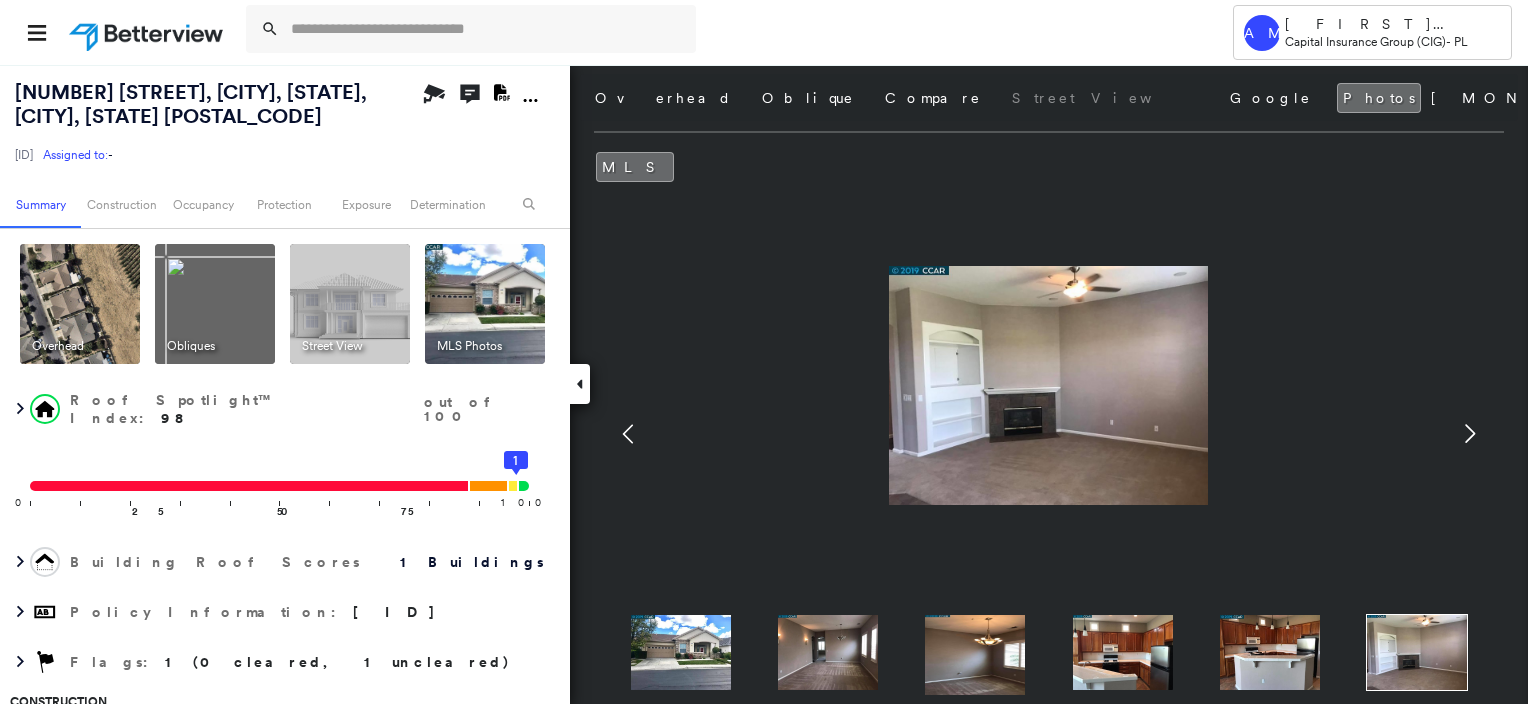 click 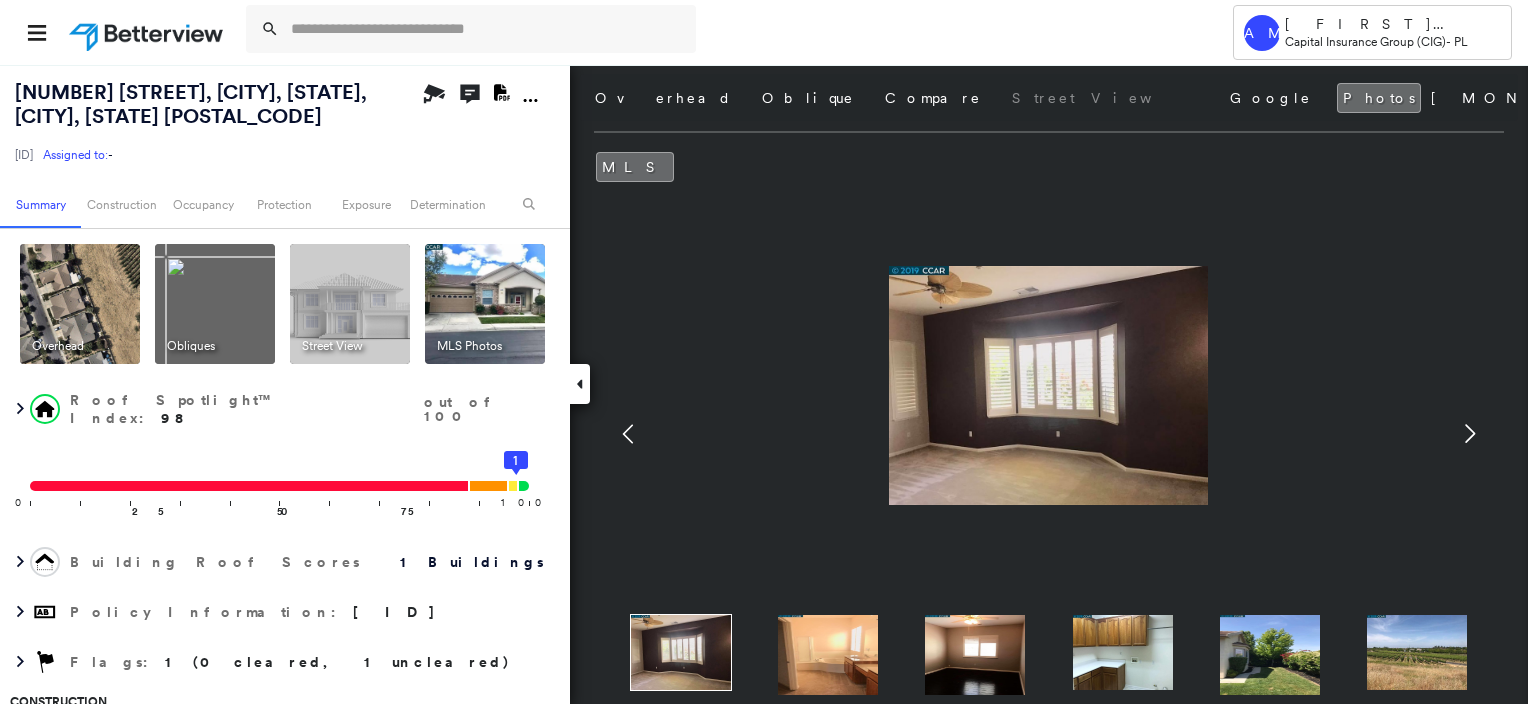 click 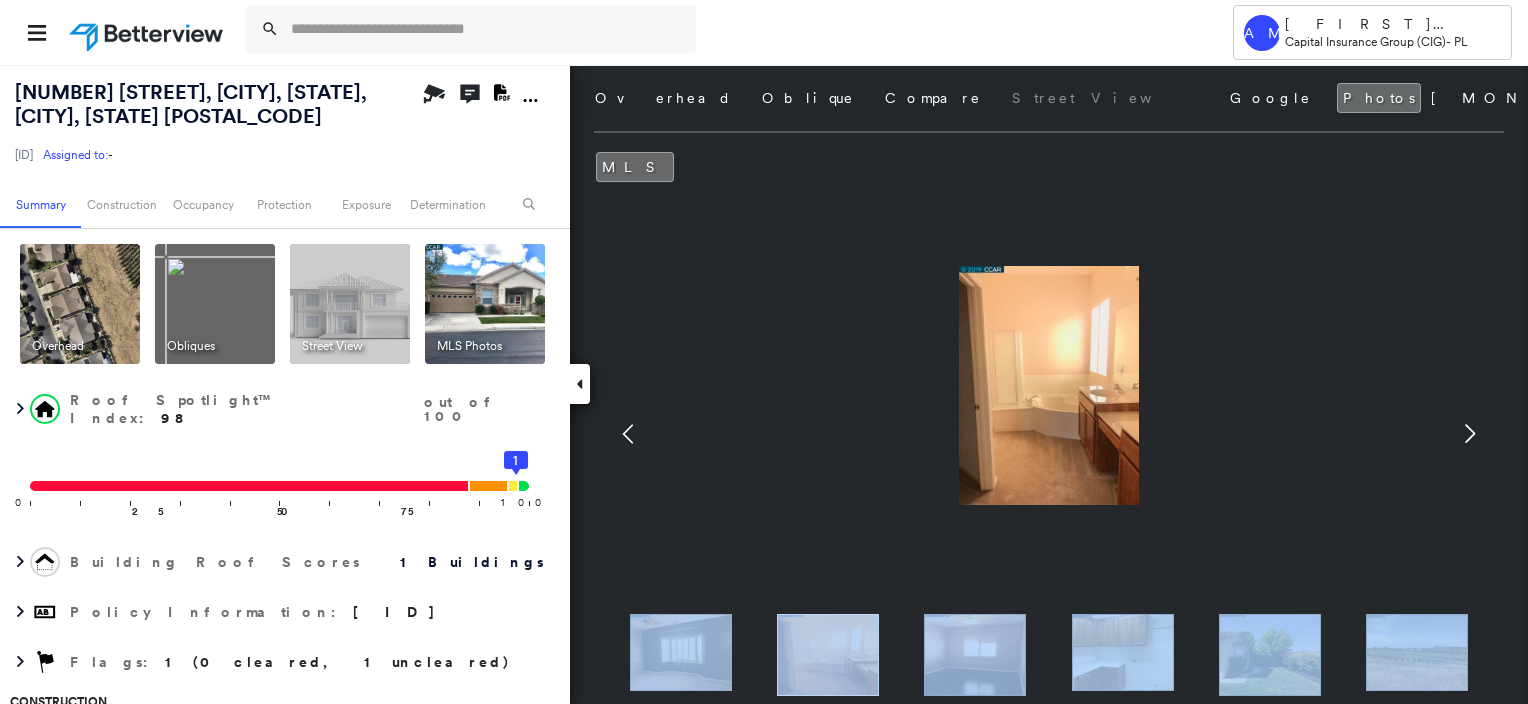 click 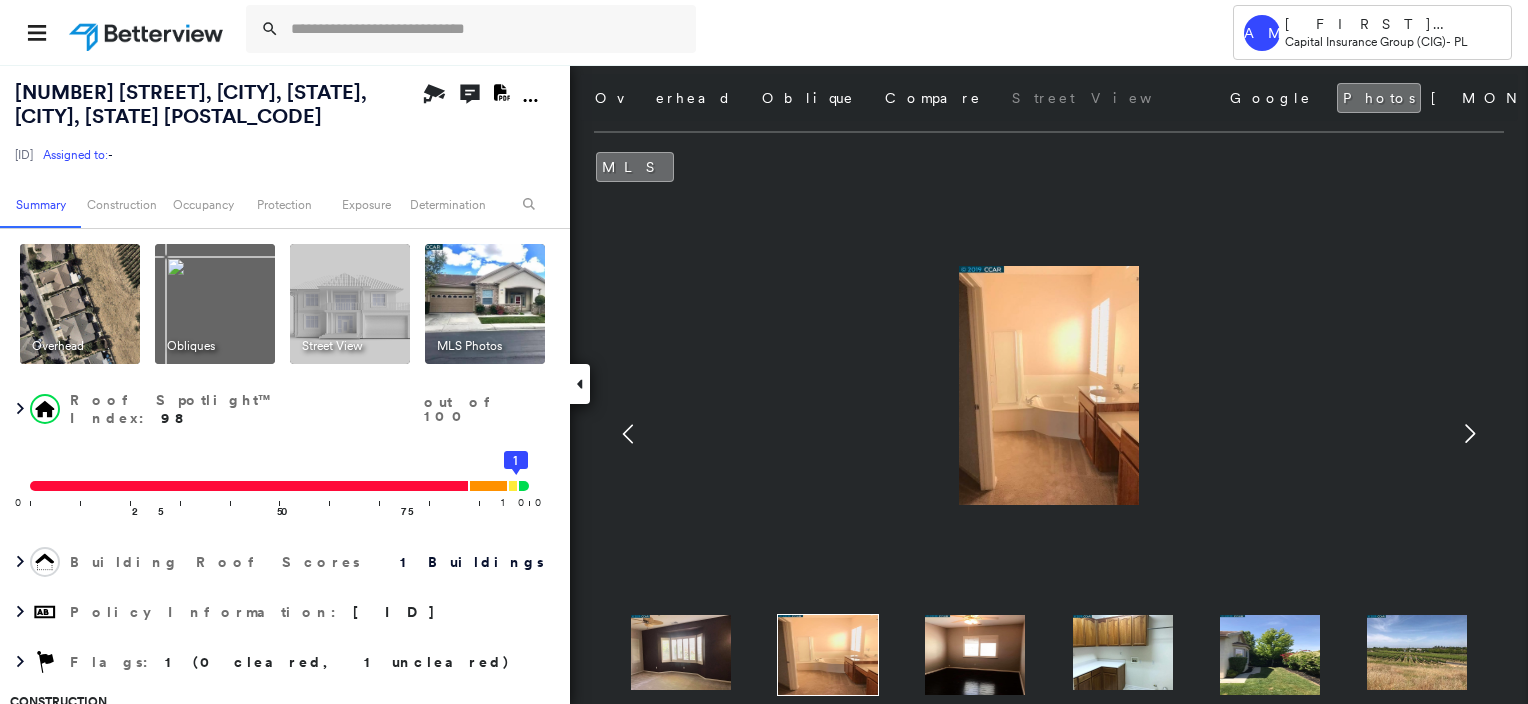 click 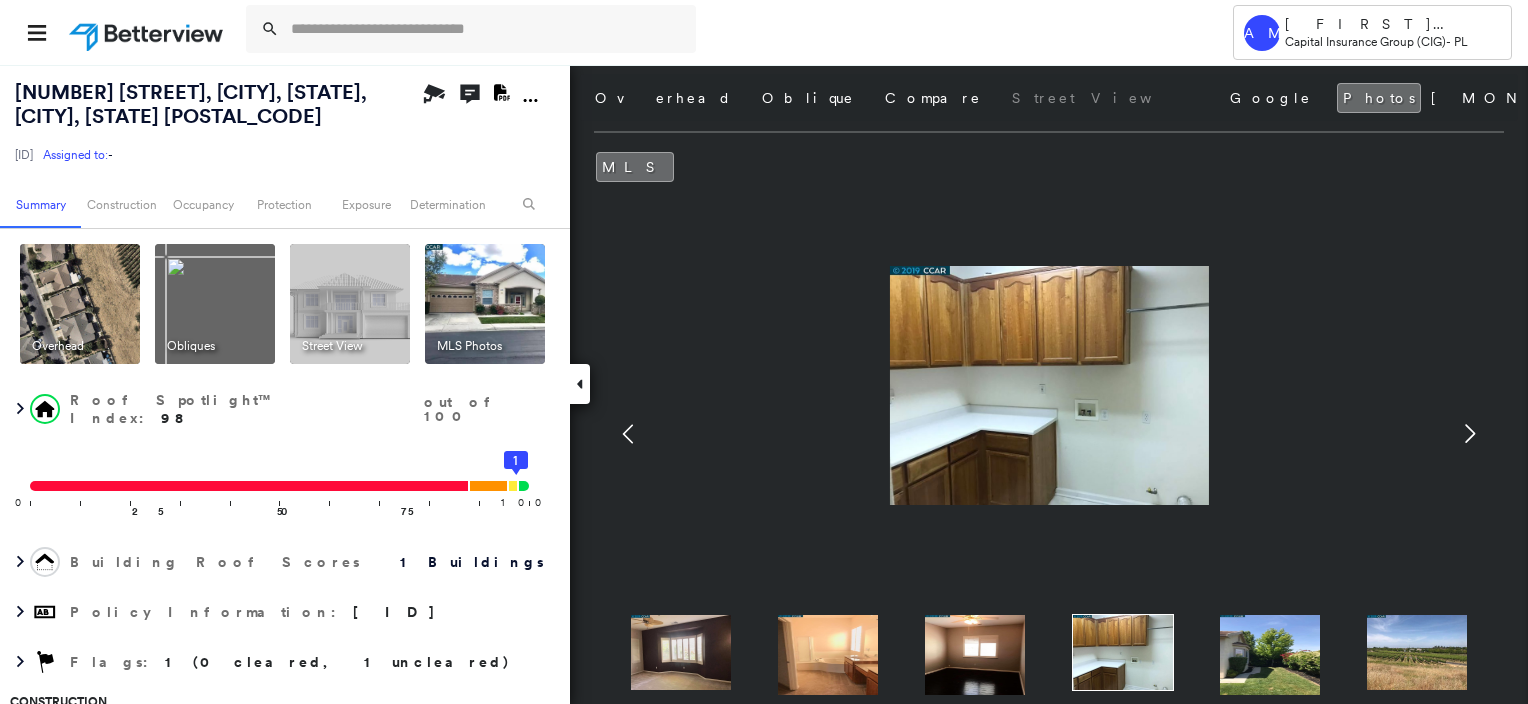 click 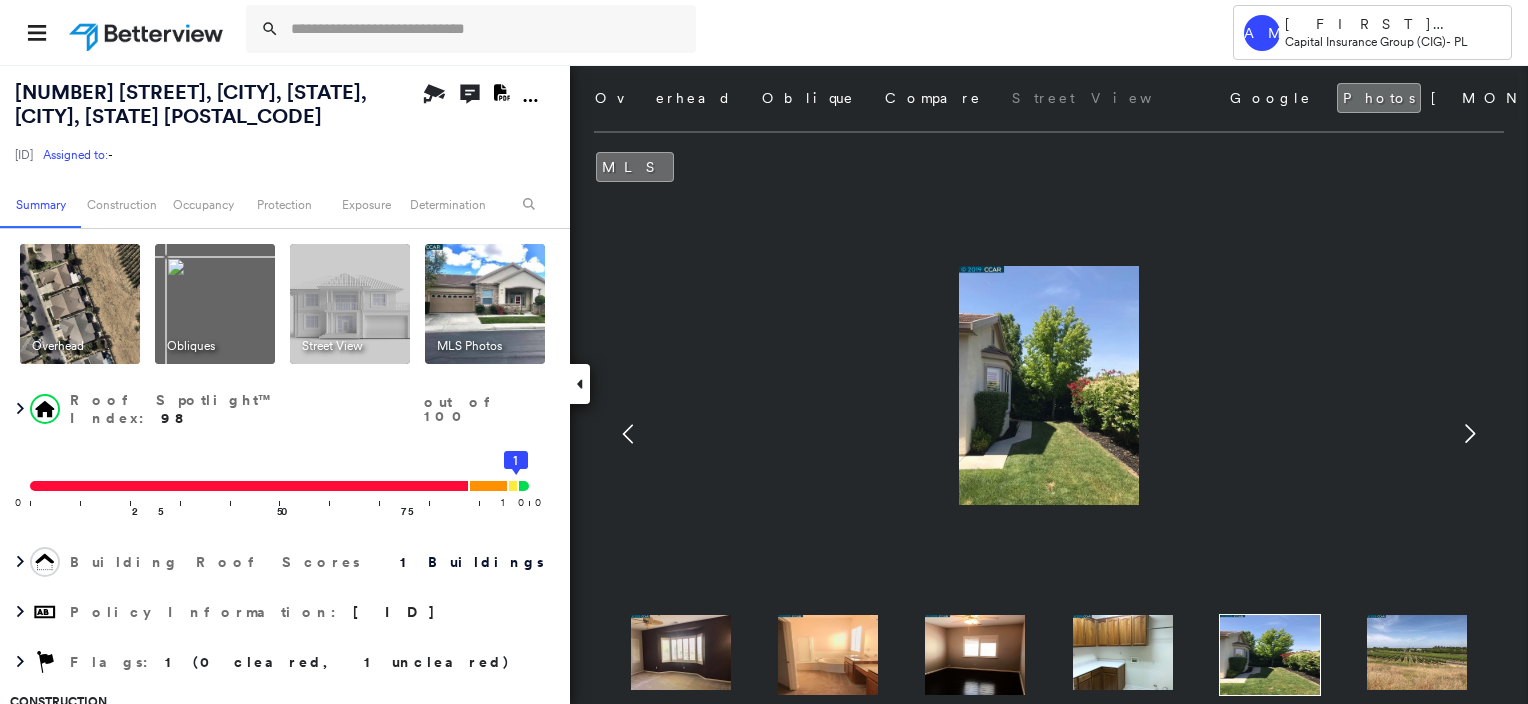 click 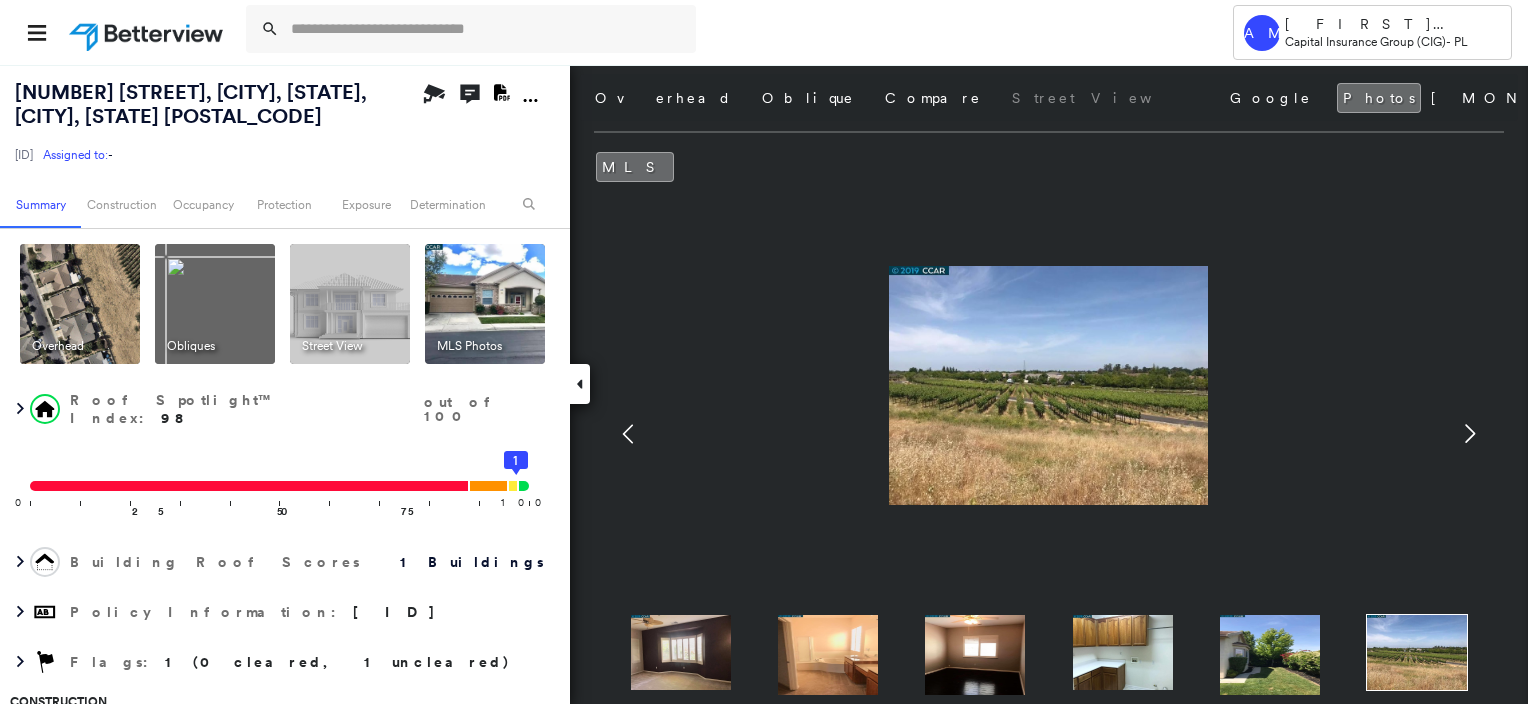 click 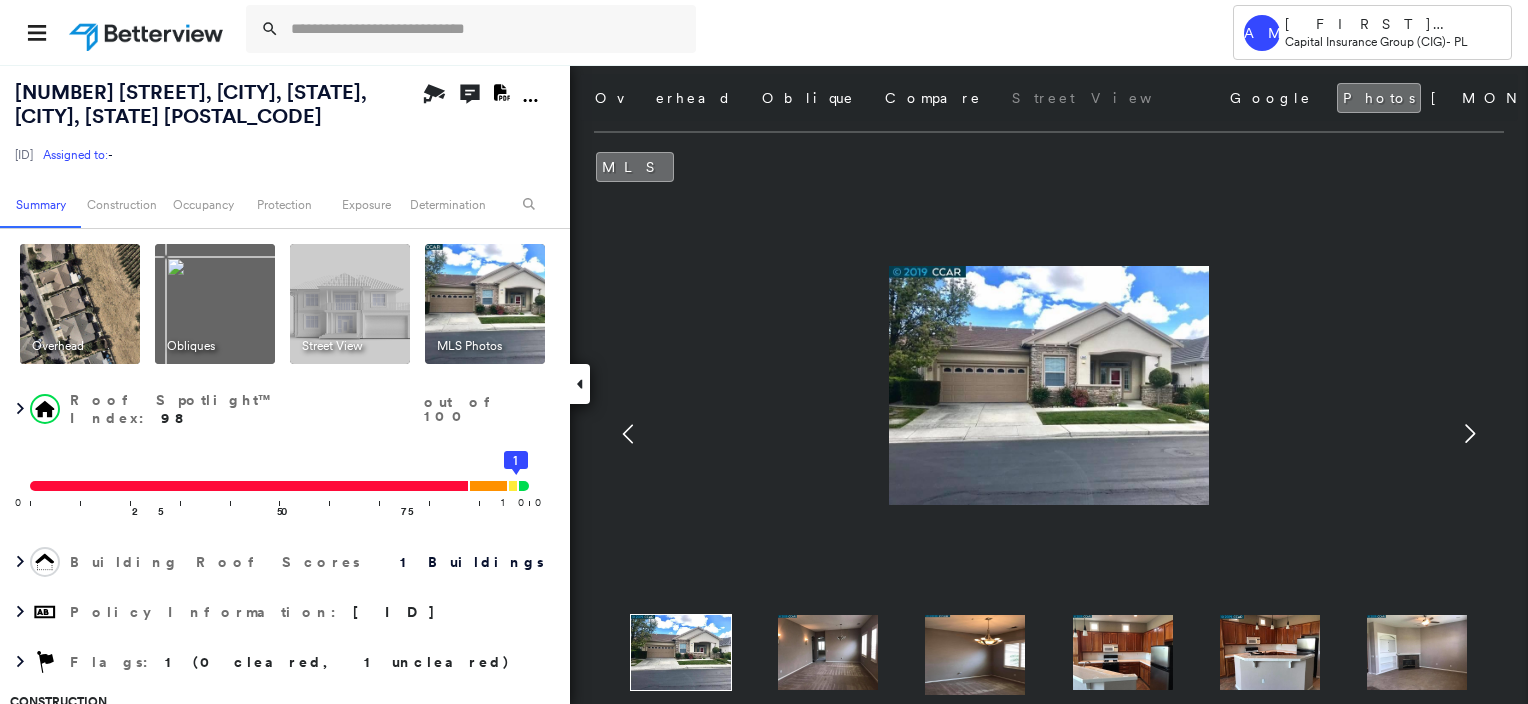 click 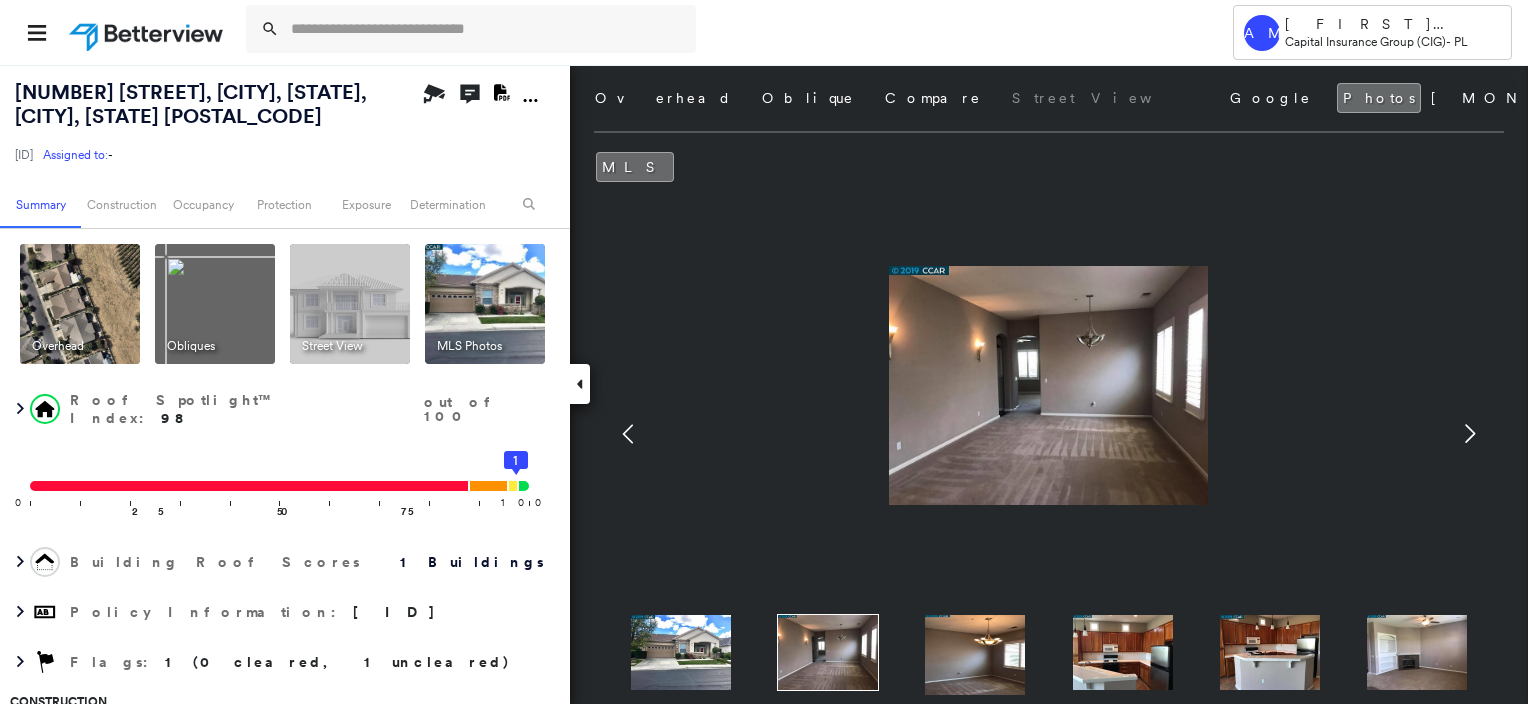 click 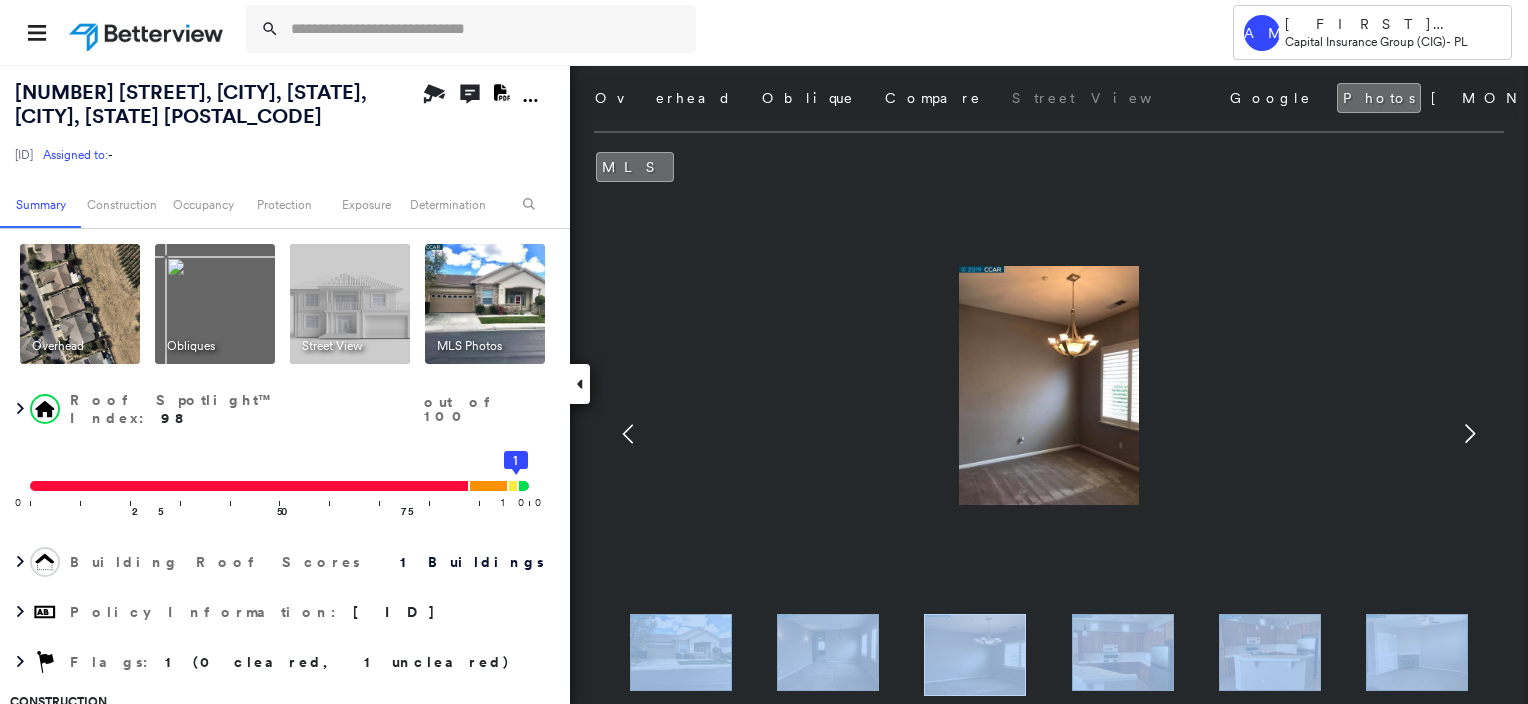 click 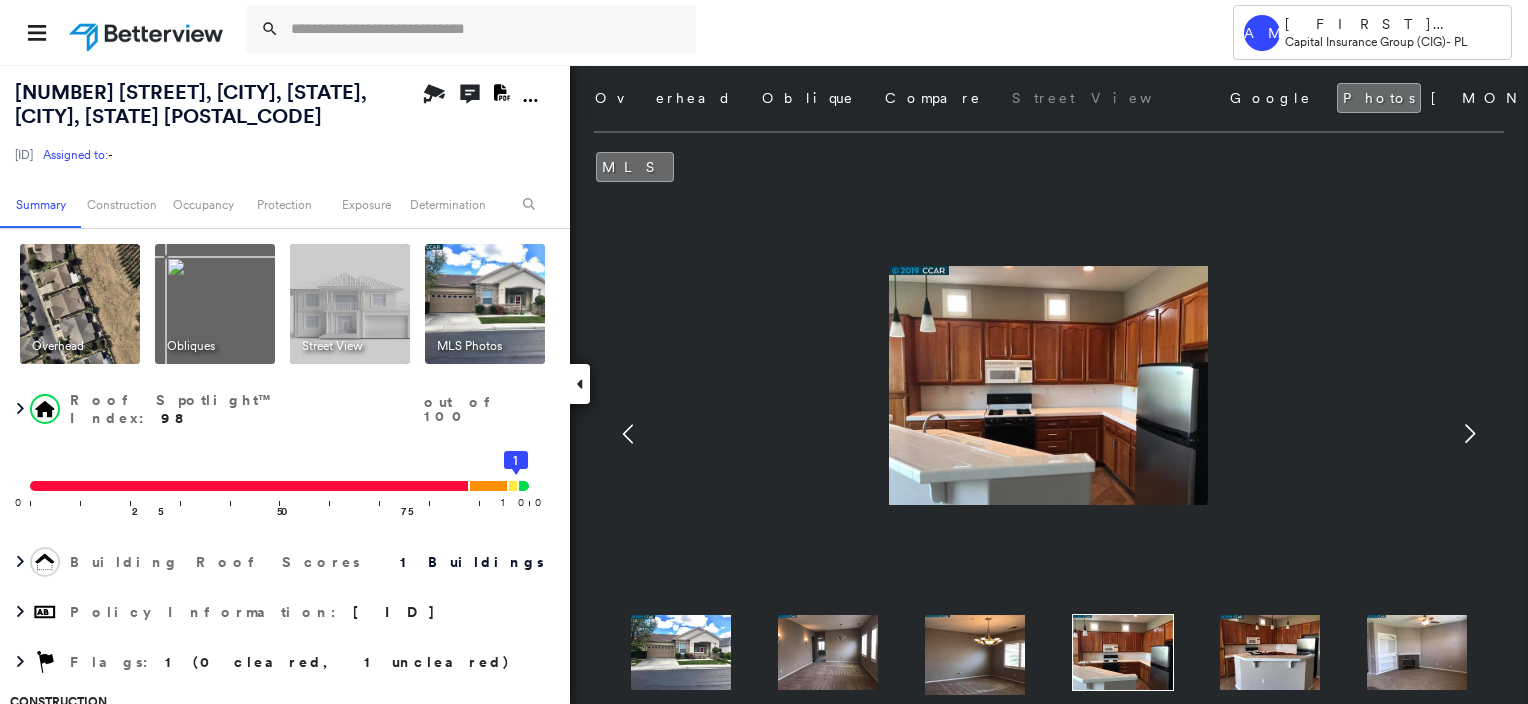 click 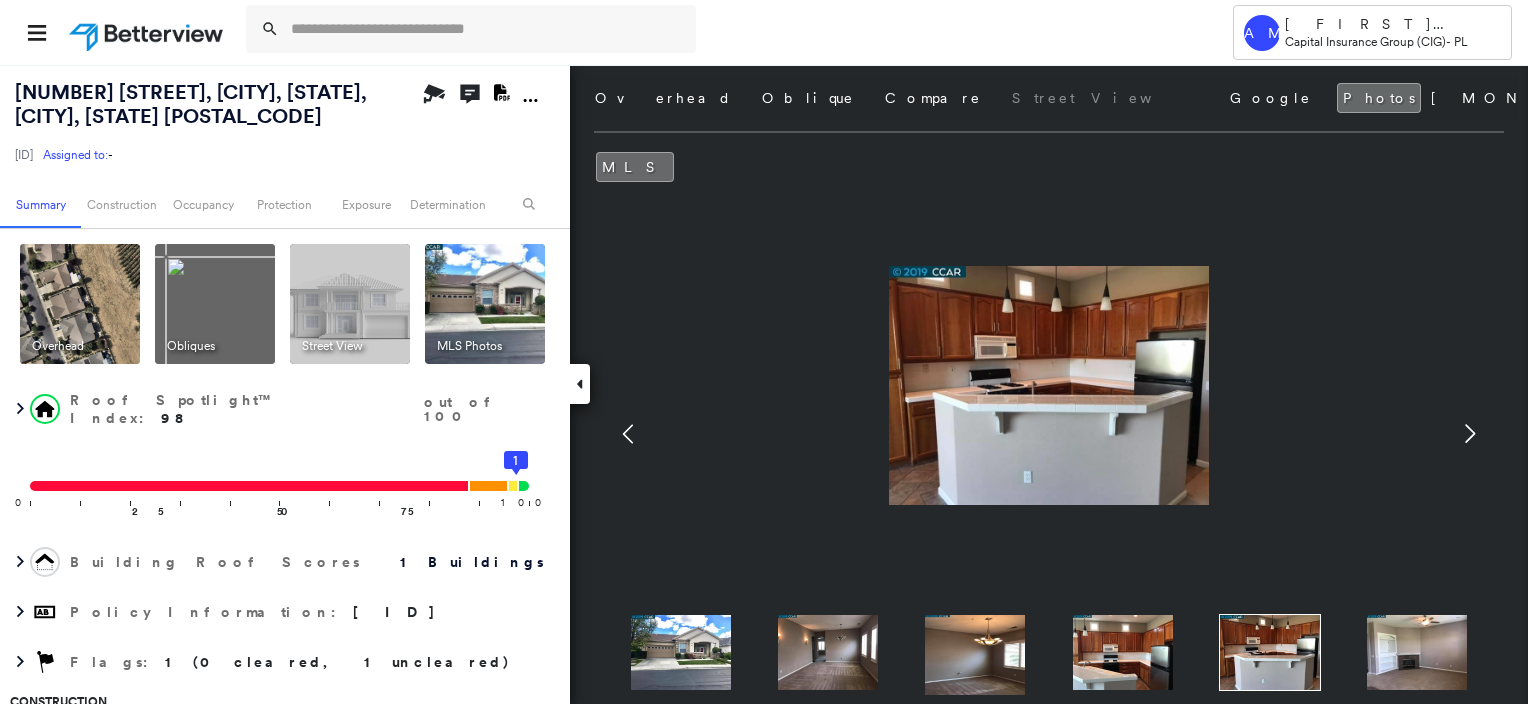 click 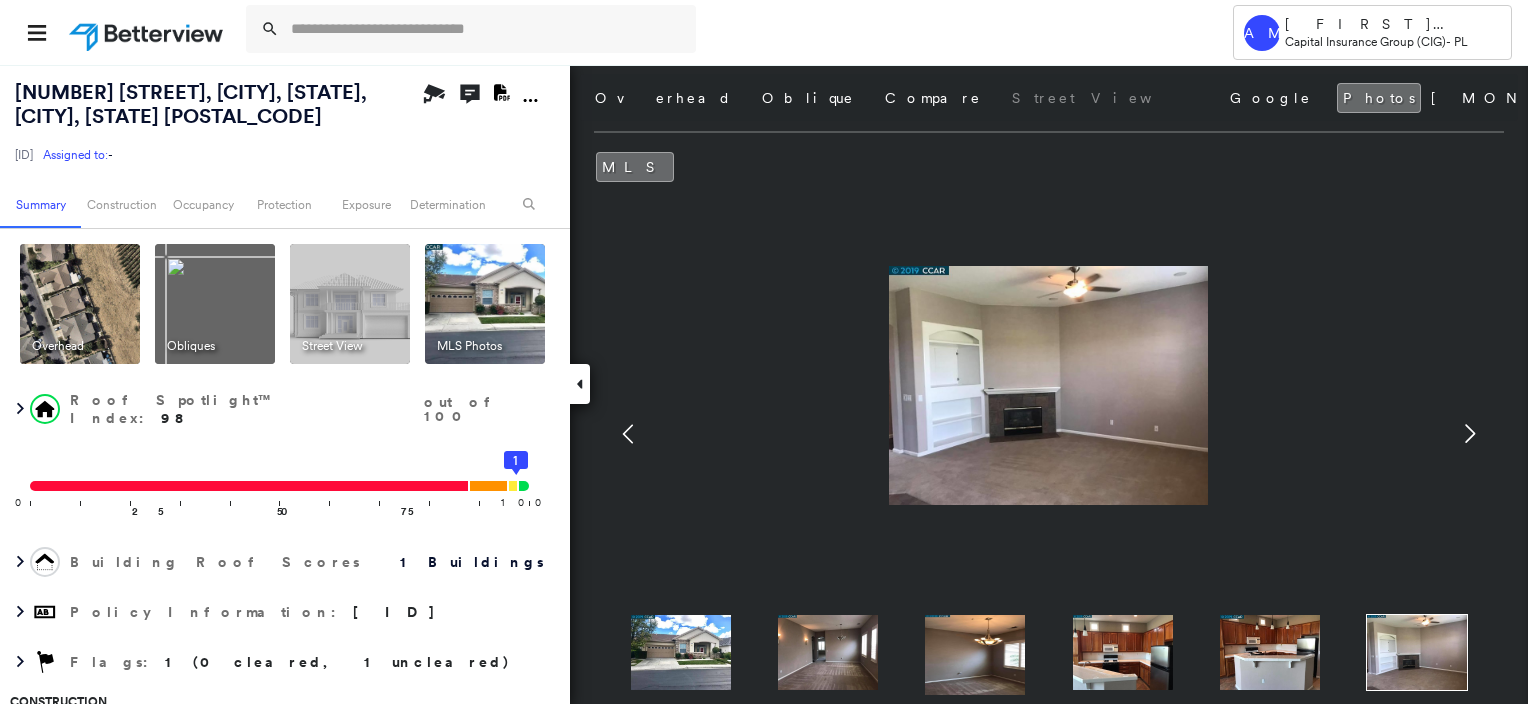 click 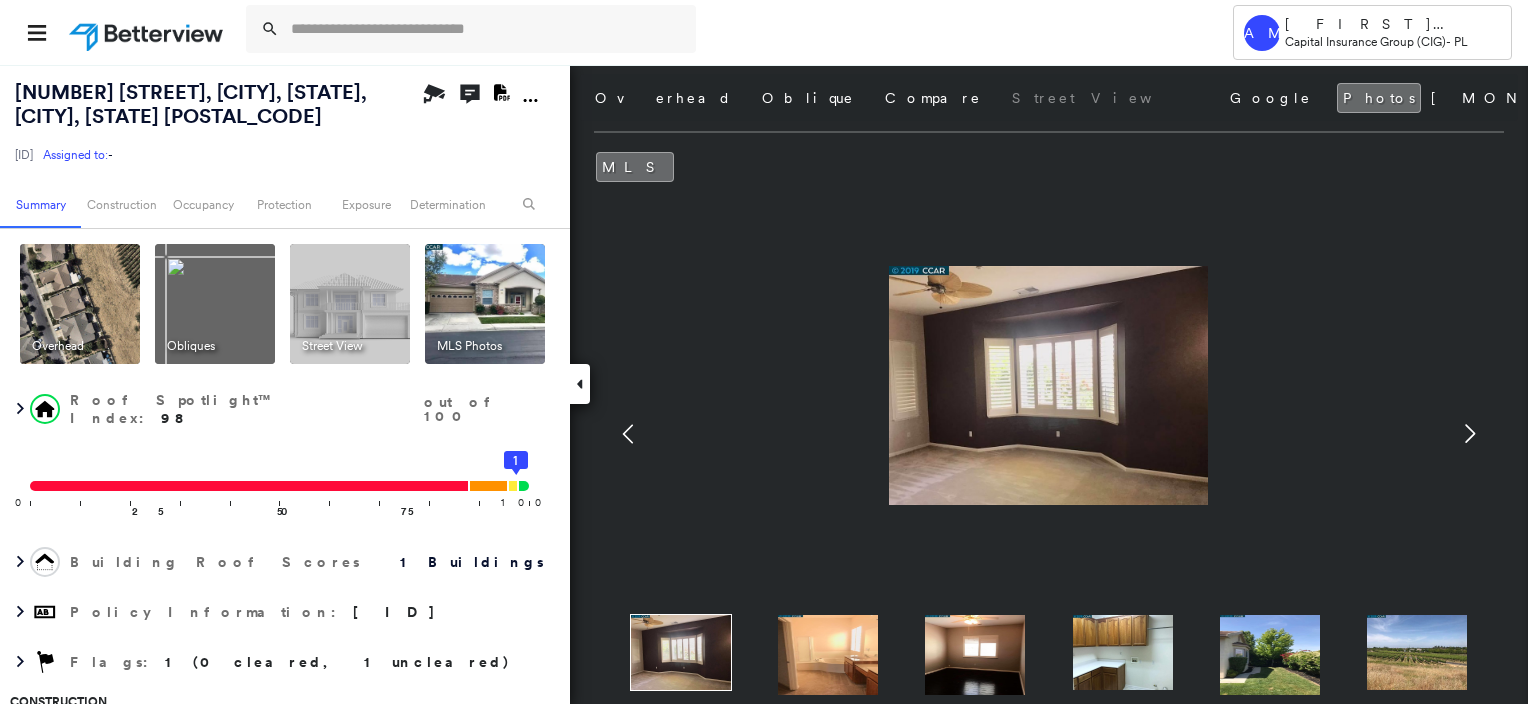 click 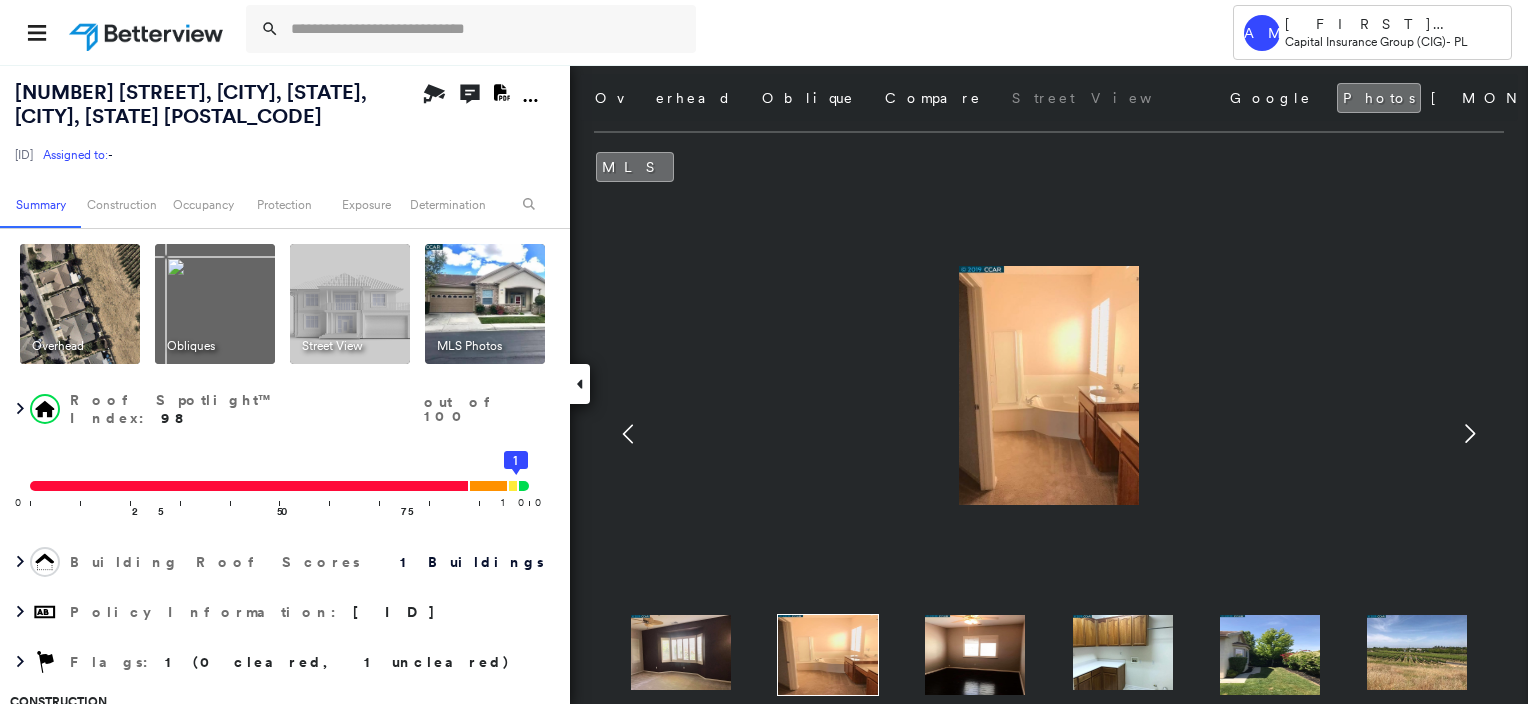 click 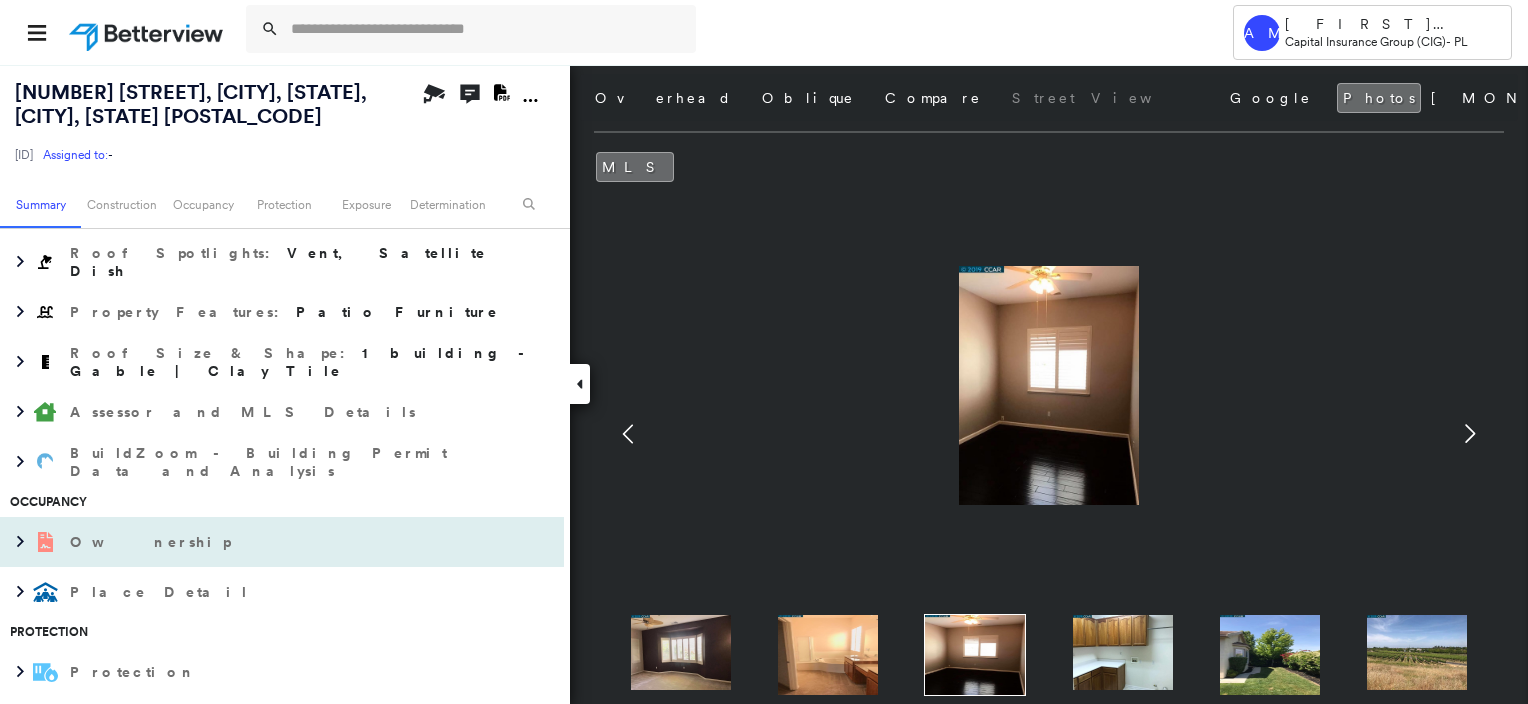 scroll, scrollTop: 500, scrollLeft: 0, axis: vertical 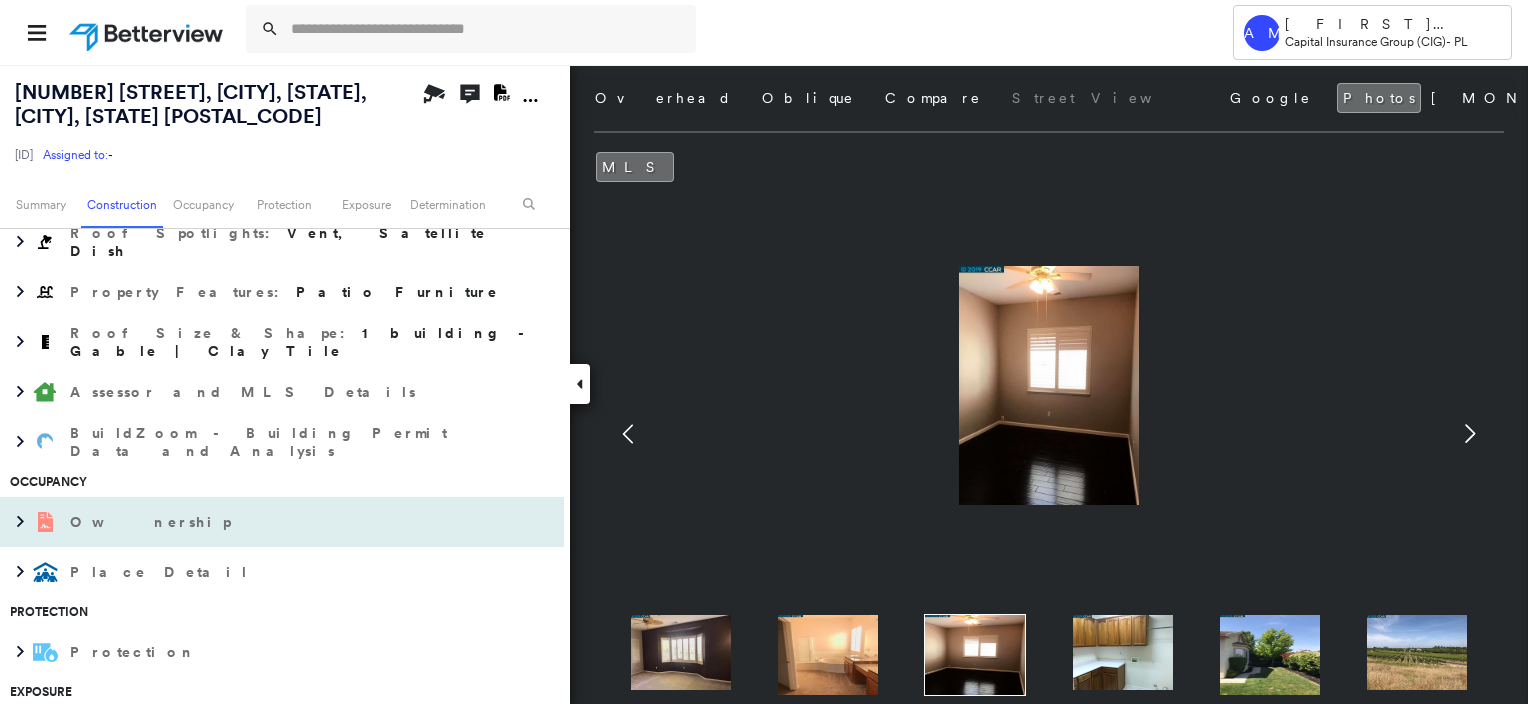 click on "Ownership" at bounding box center (152, 522) 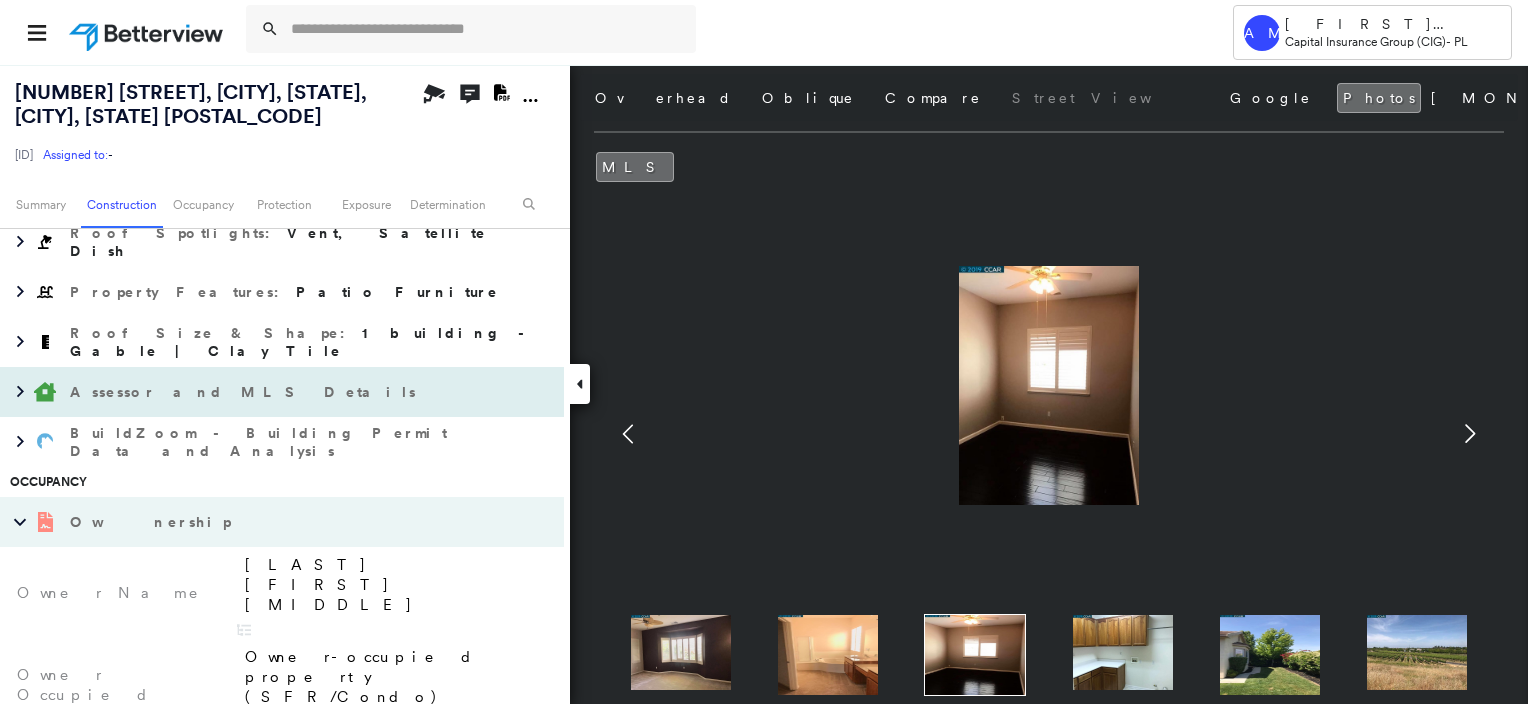 click on "Assessor and MLS Details" at bounding box center (245, 392) 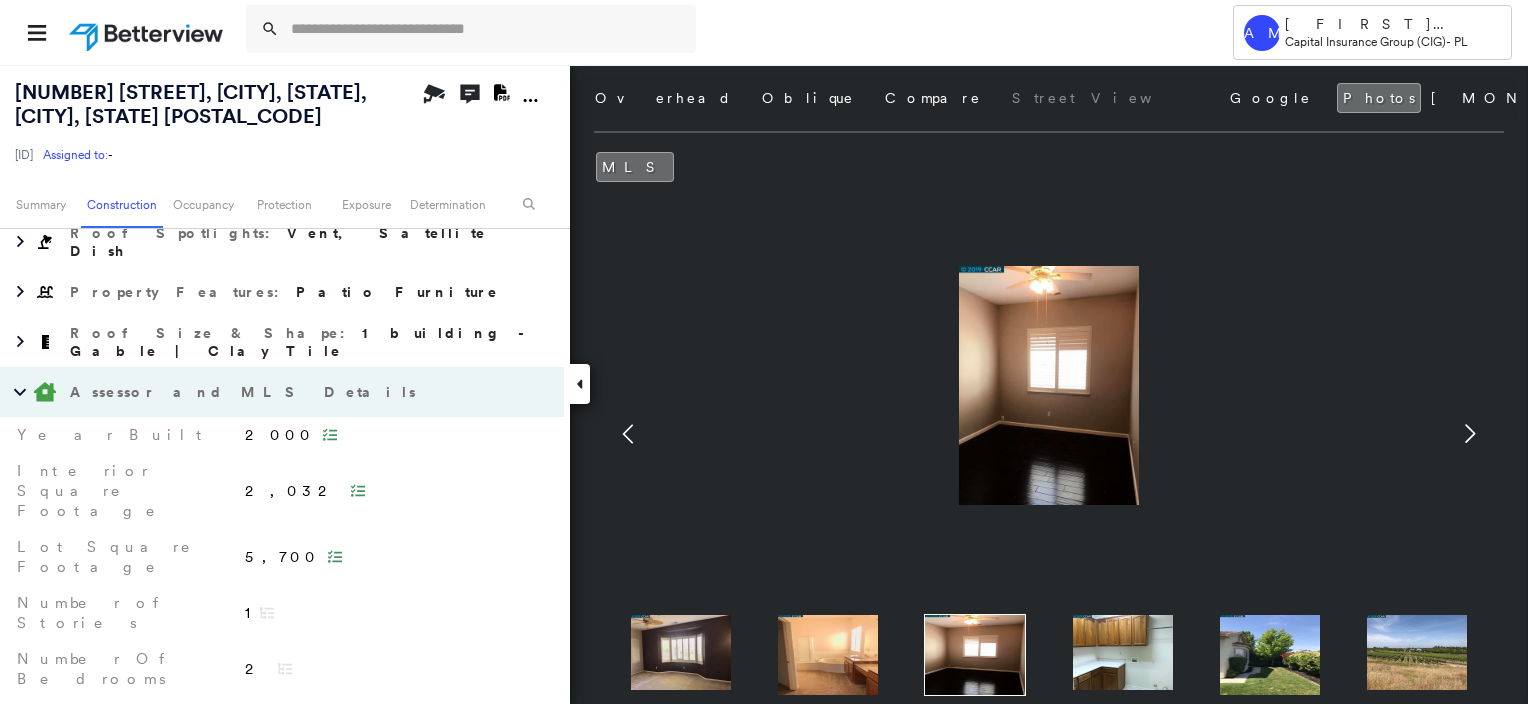 click 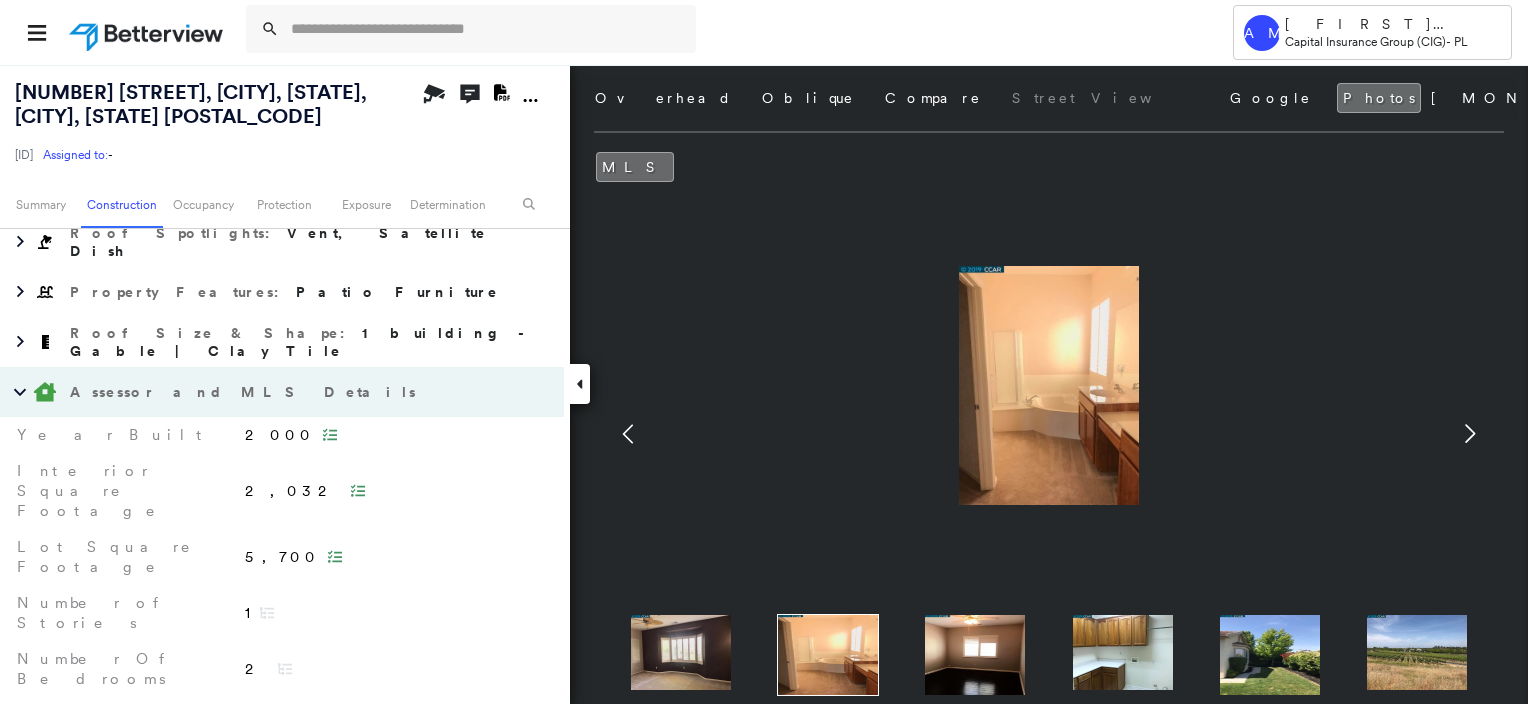 click 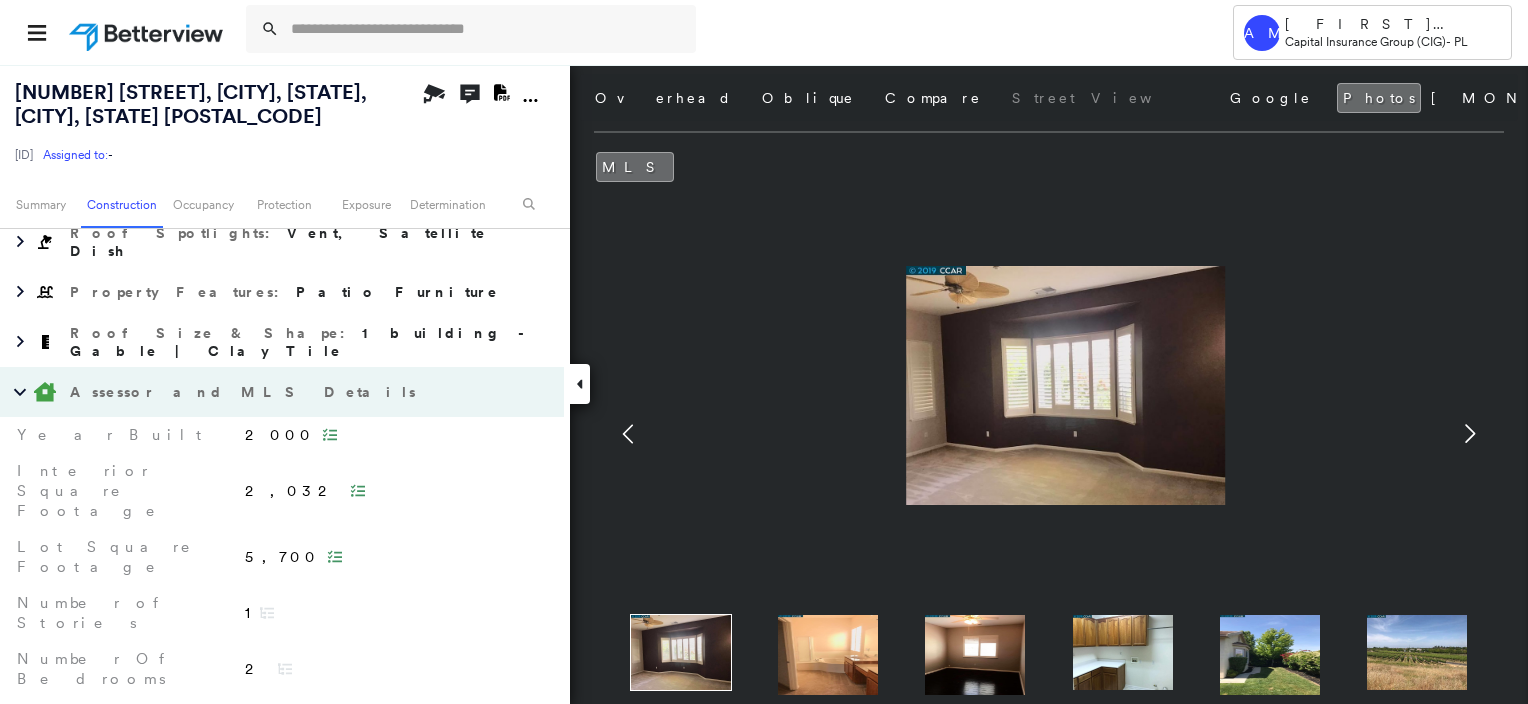 click 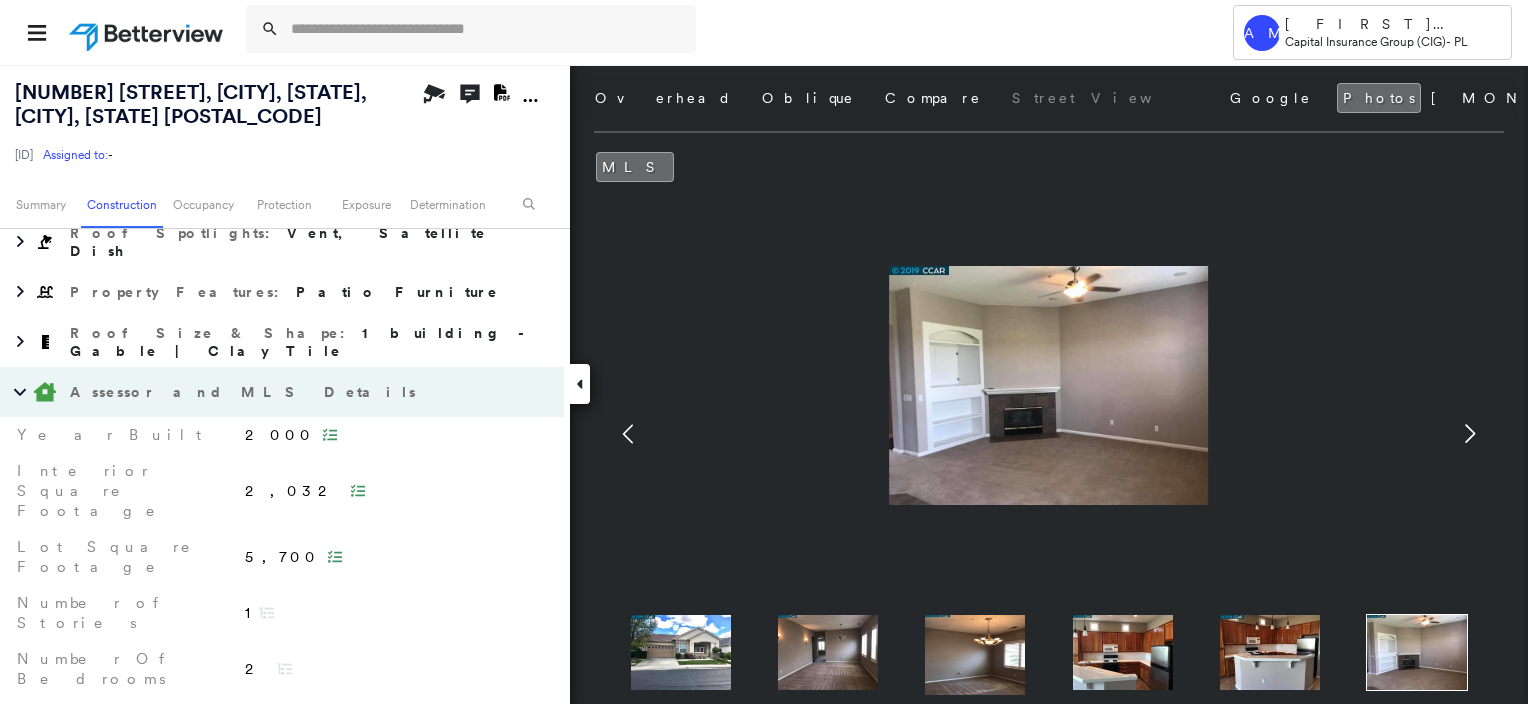 click 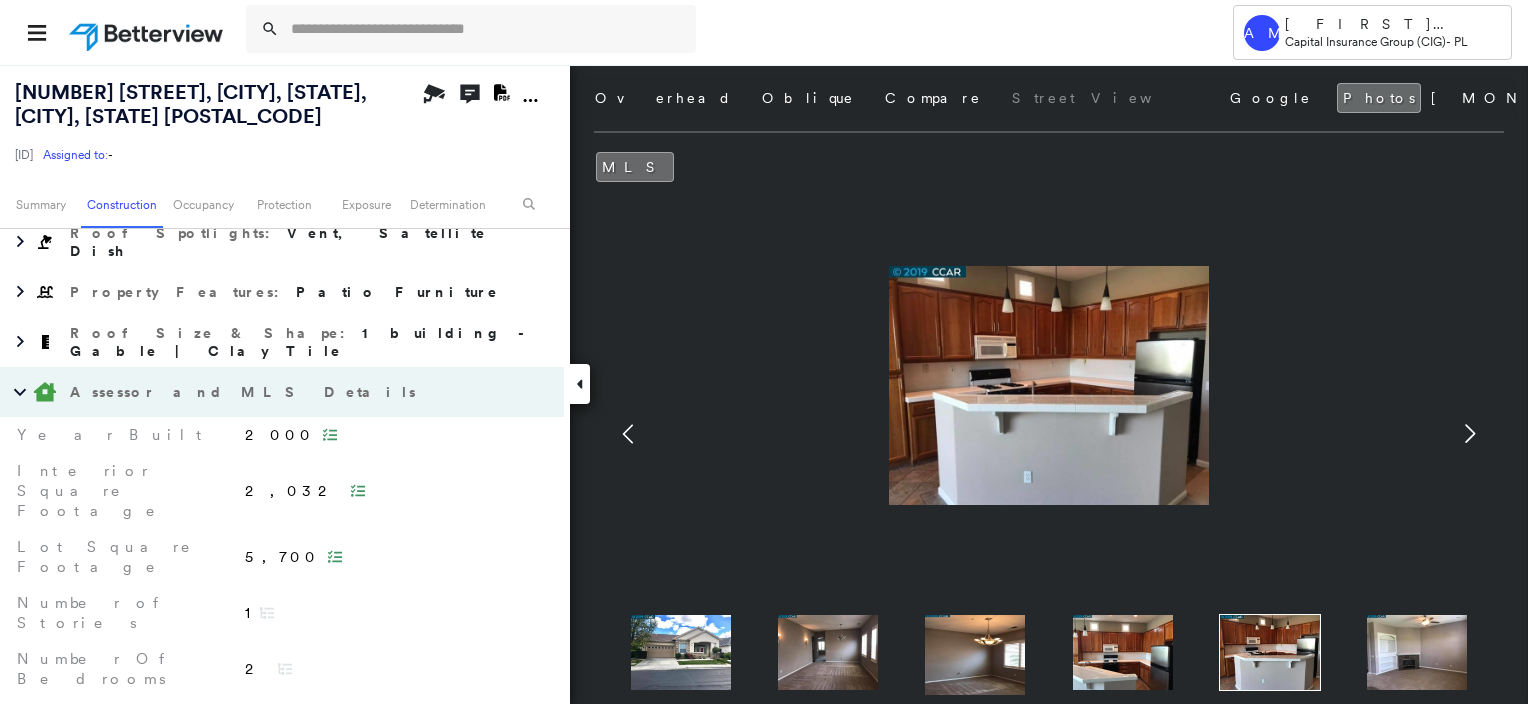 click 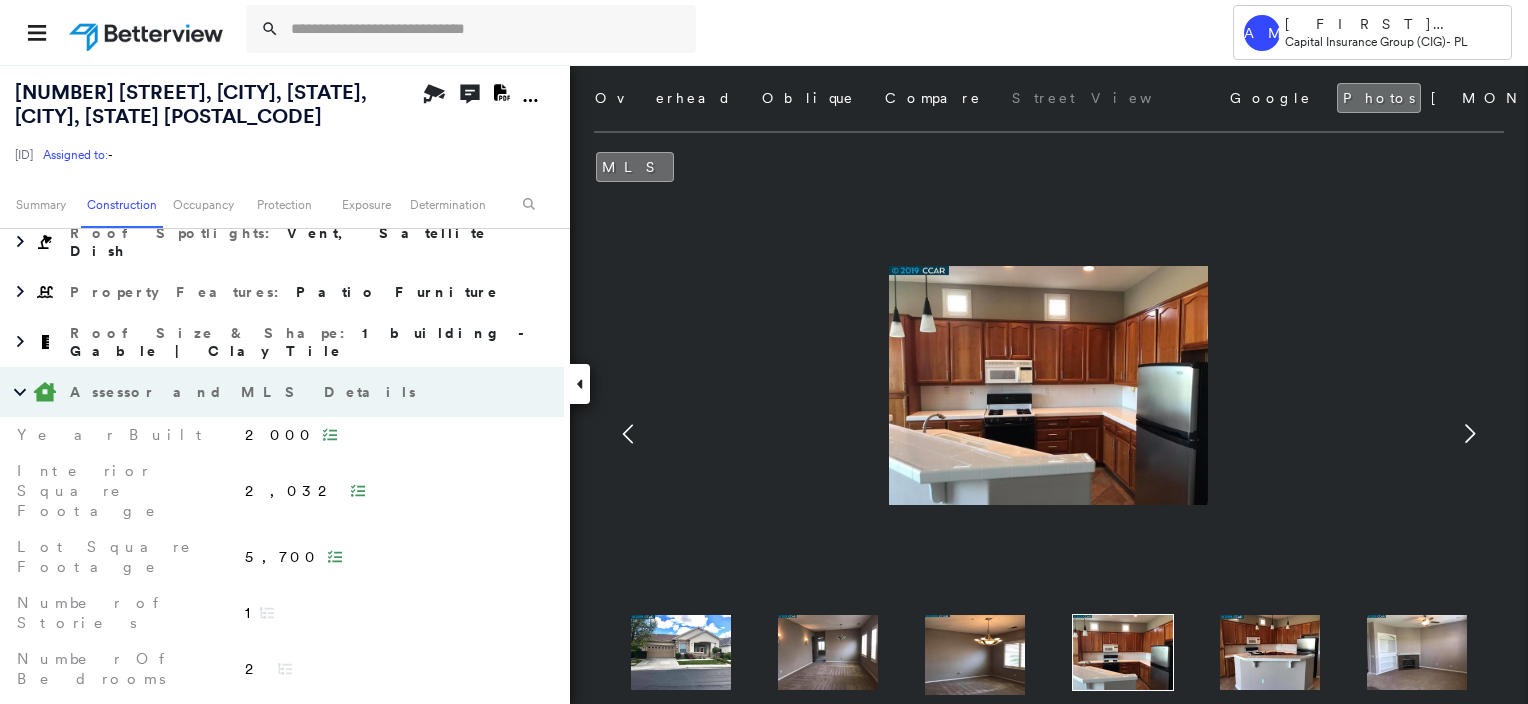 click 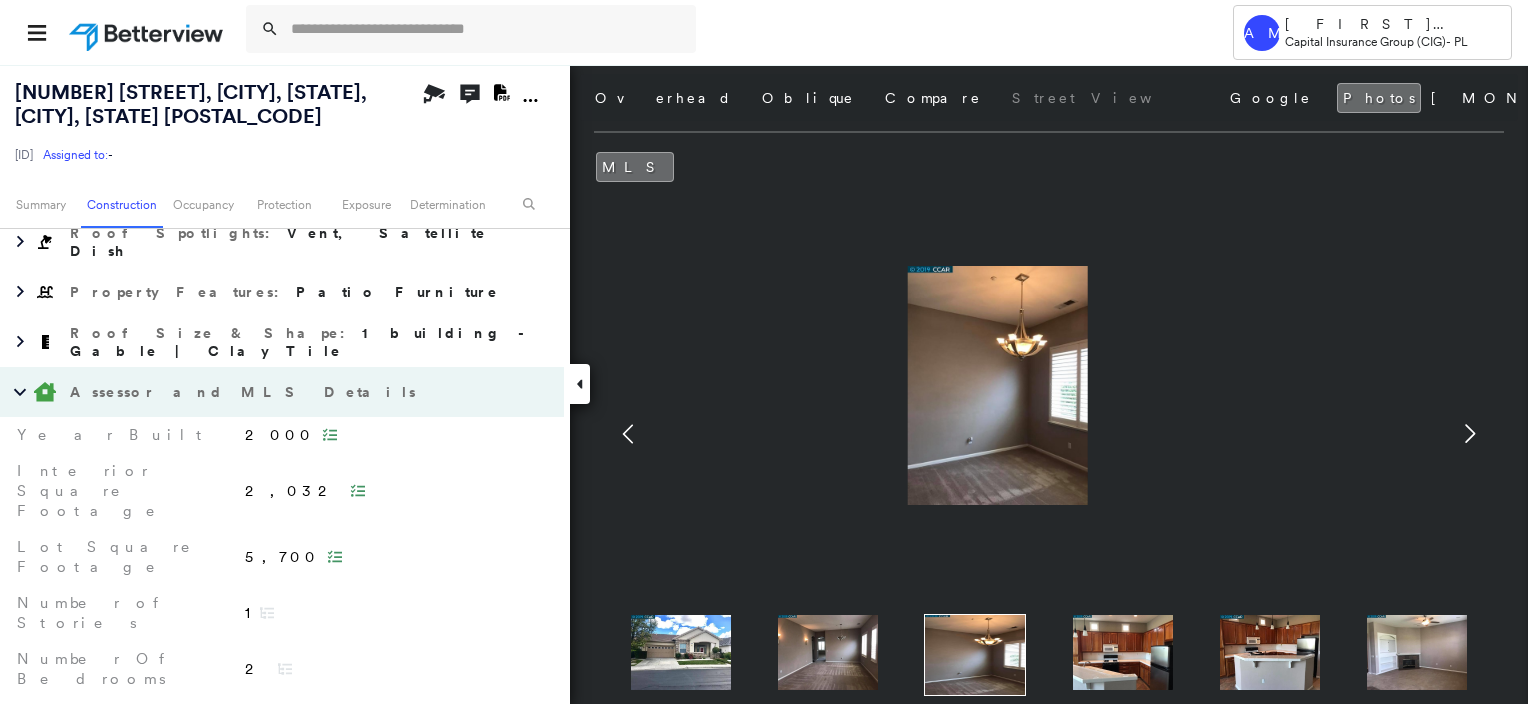 click 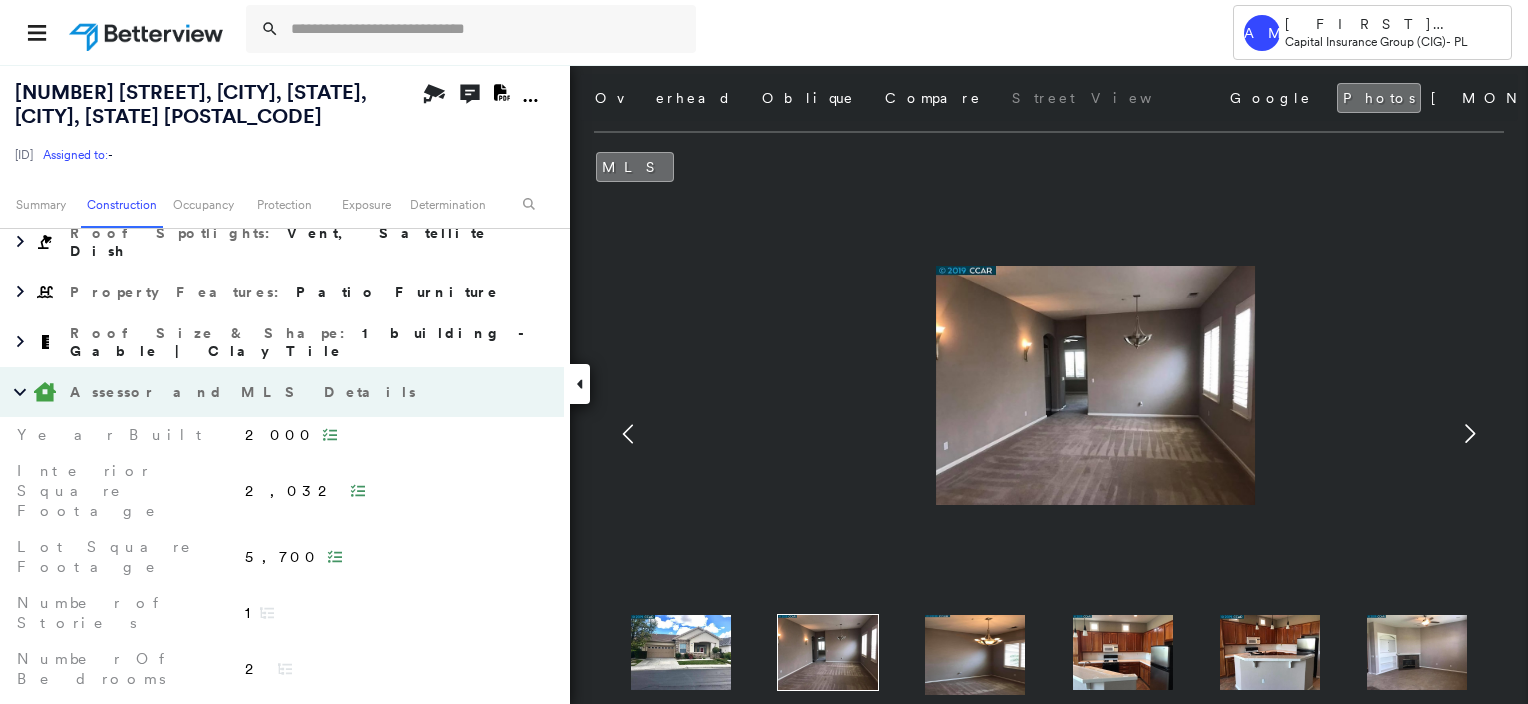 click 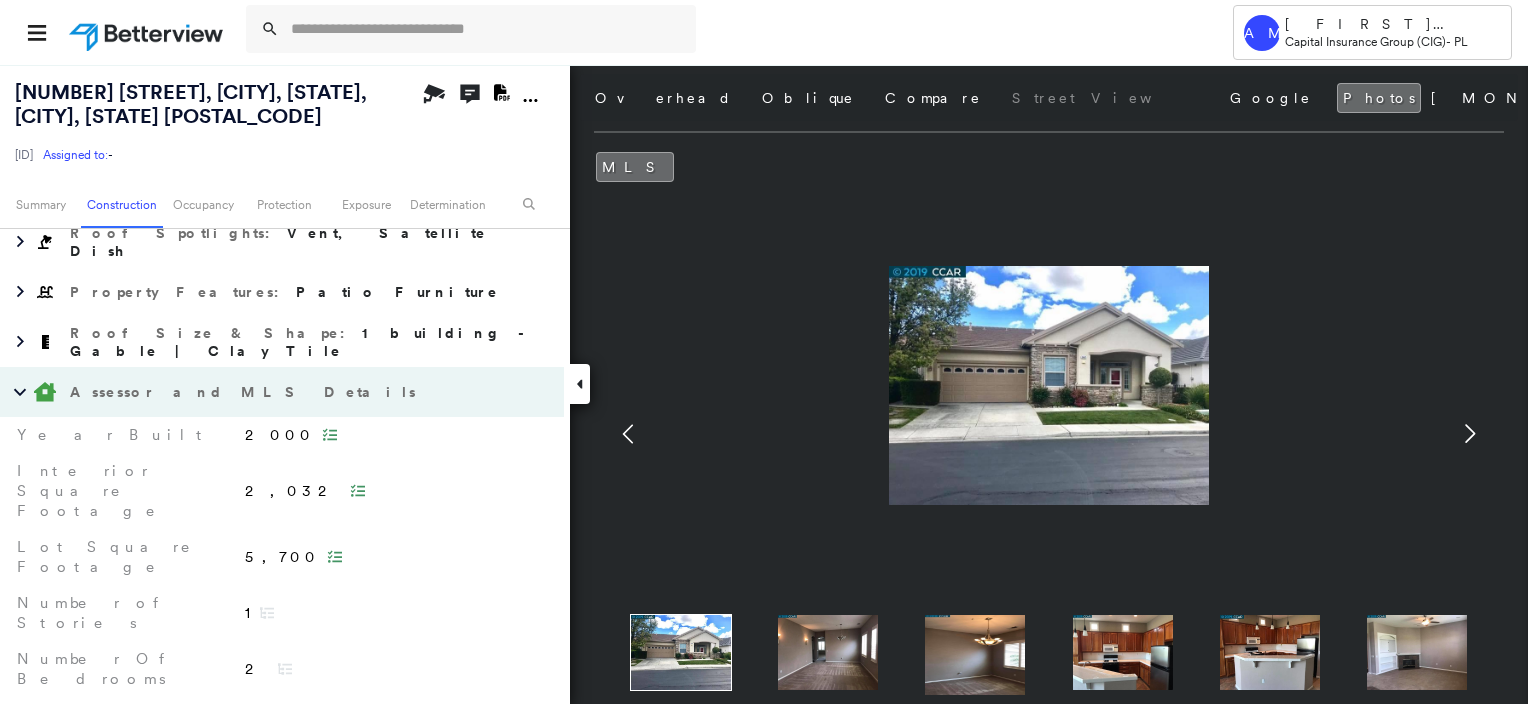 click 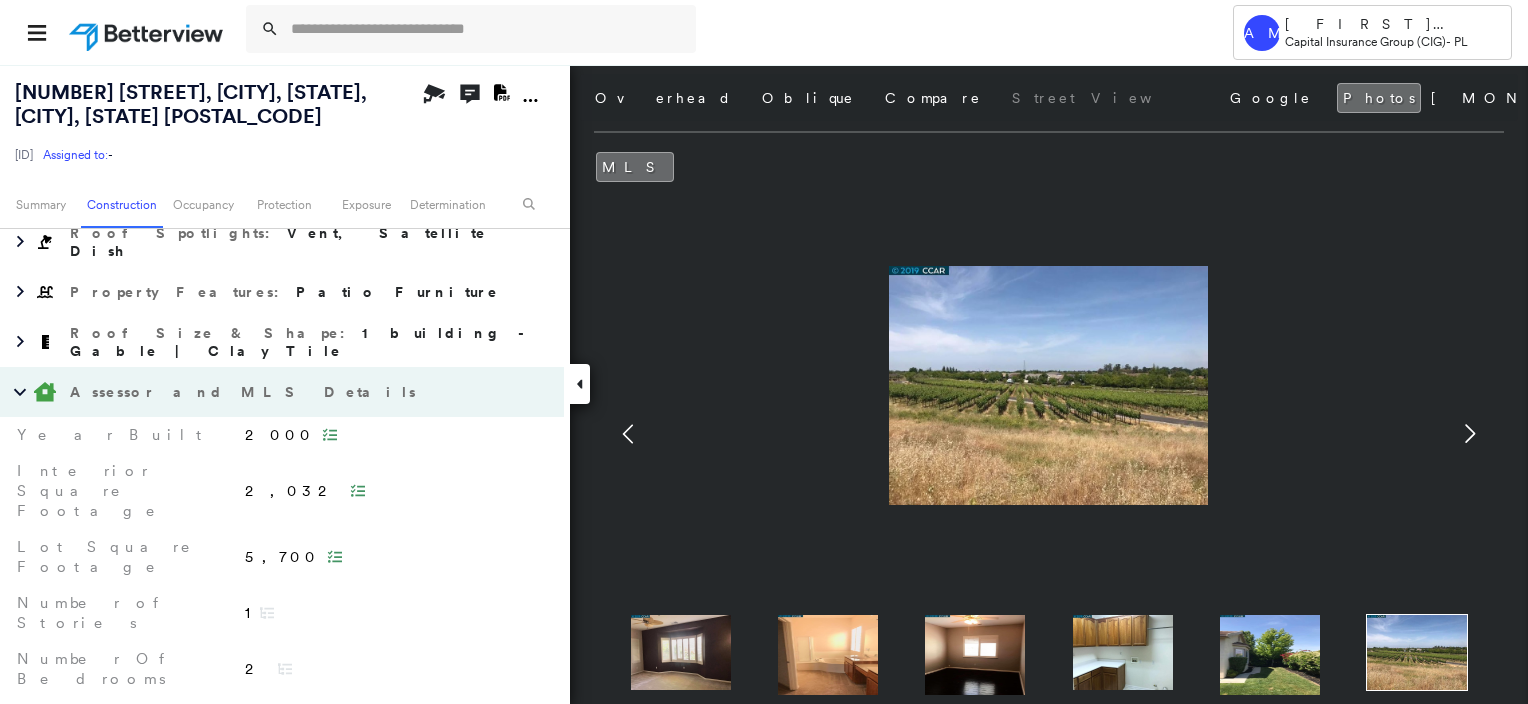 click at bounding box center (1488, 420) 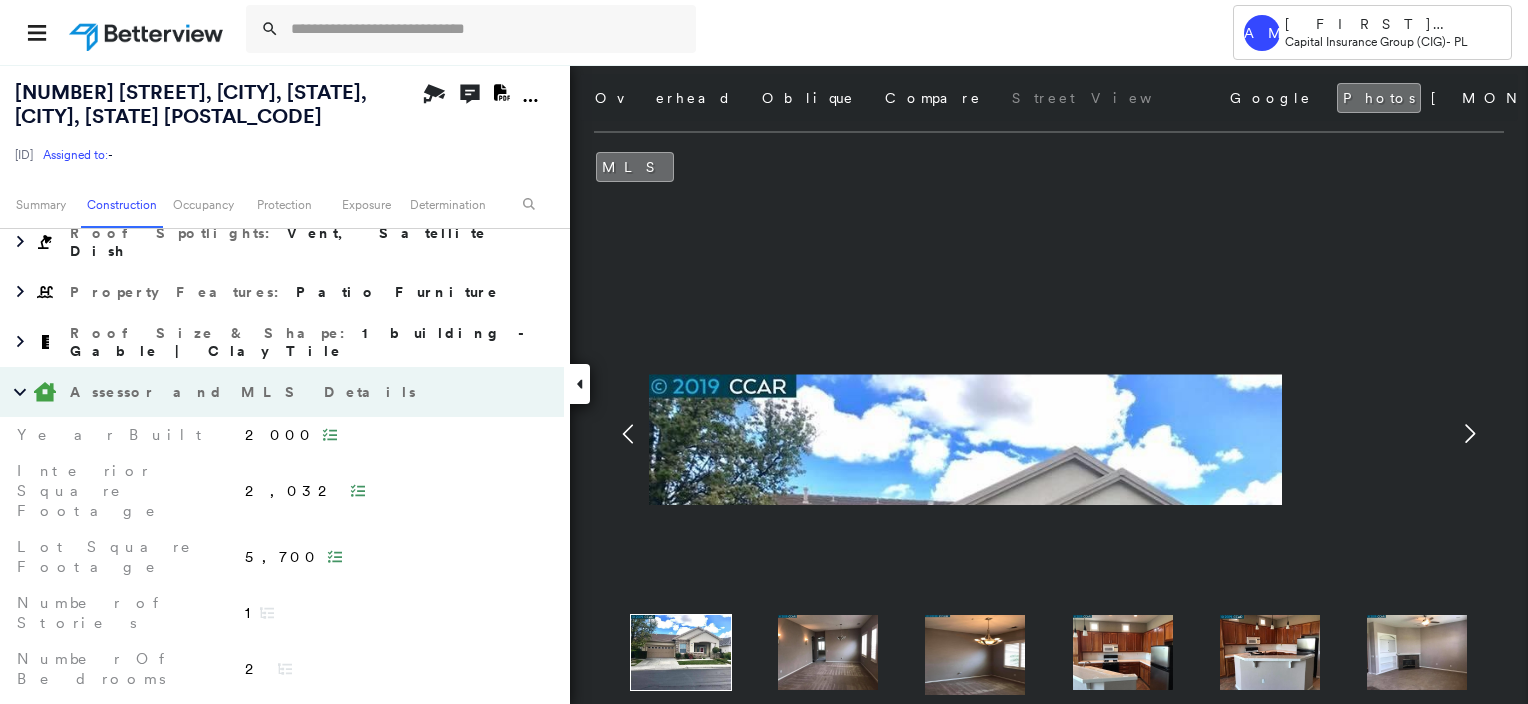 drag, startPoint x: 948, startPoint y: 326, endPoint x: 984, endPoint y: 587, distance: 263.47107 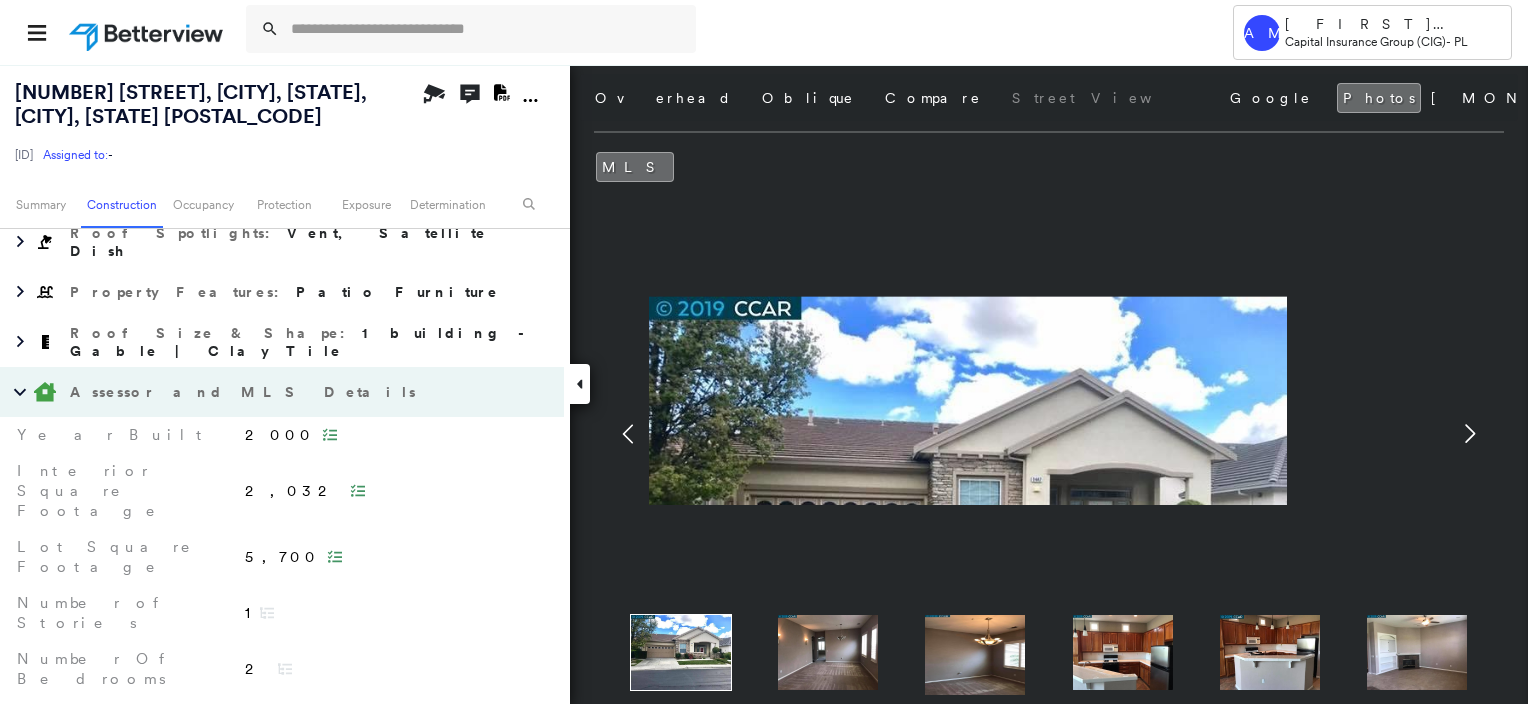 drag, startPoint x: 983, startPoint y: 470, endPoint x: 988, endPoint y: 392, distance: 78.160095 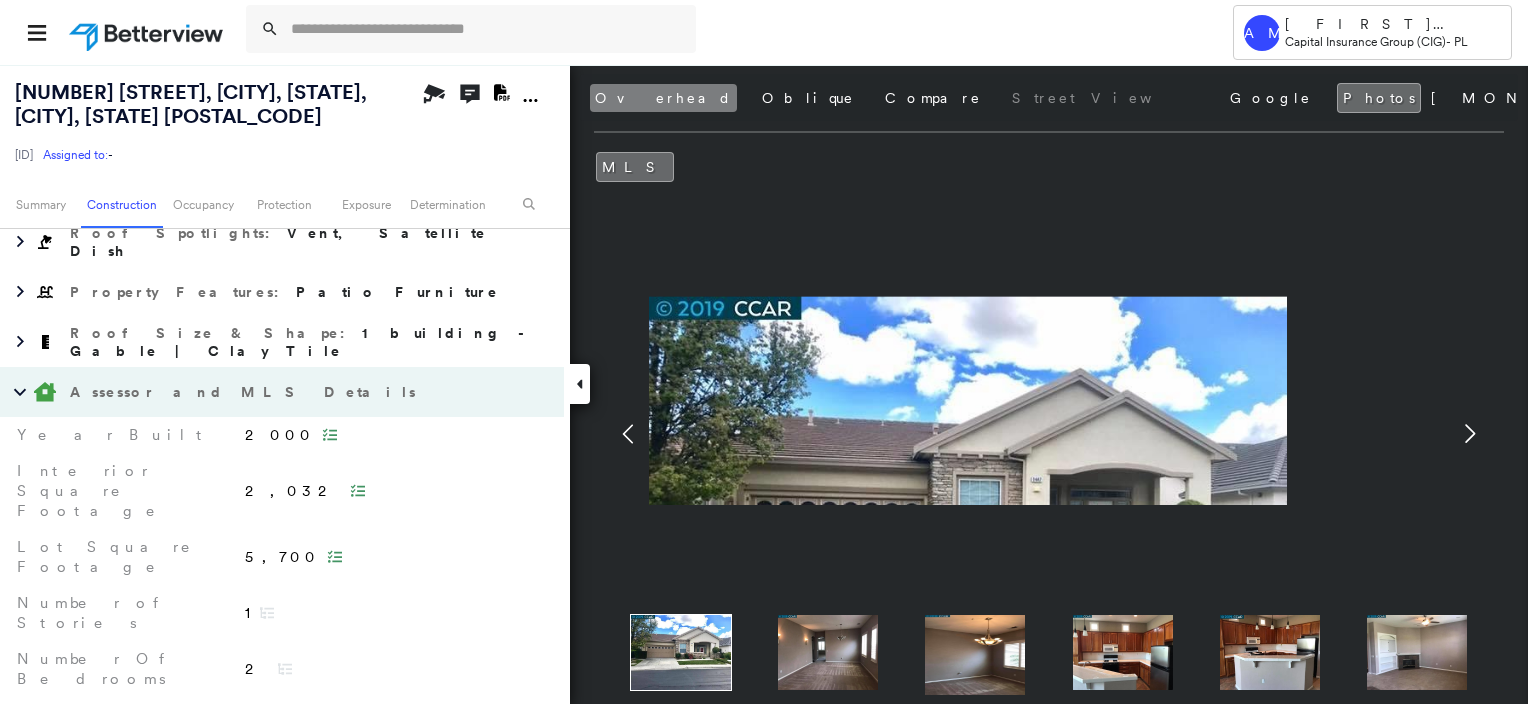 click on "Overhead" at bounding box center (663, 98) 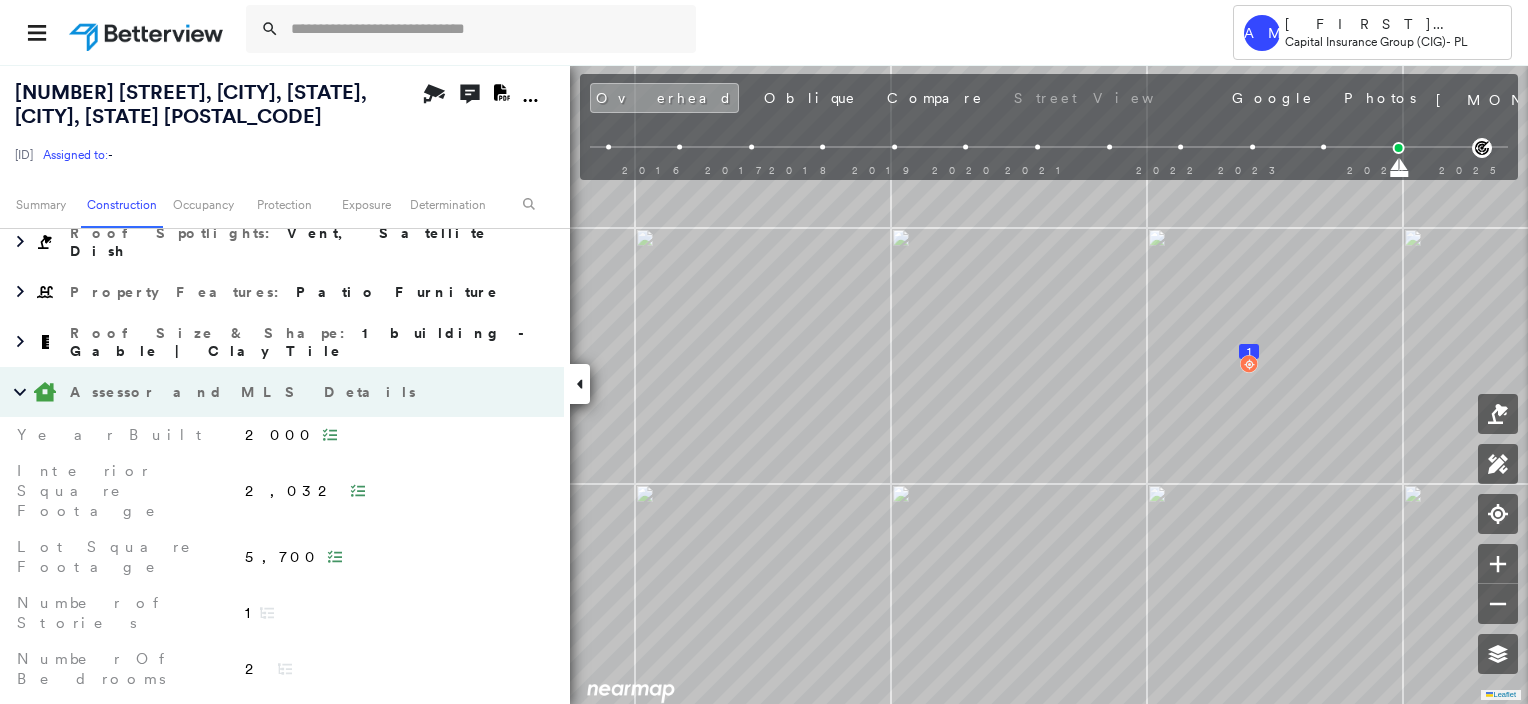 scroll, scrollTop: 0, scrollLeft: 0, axis: both 